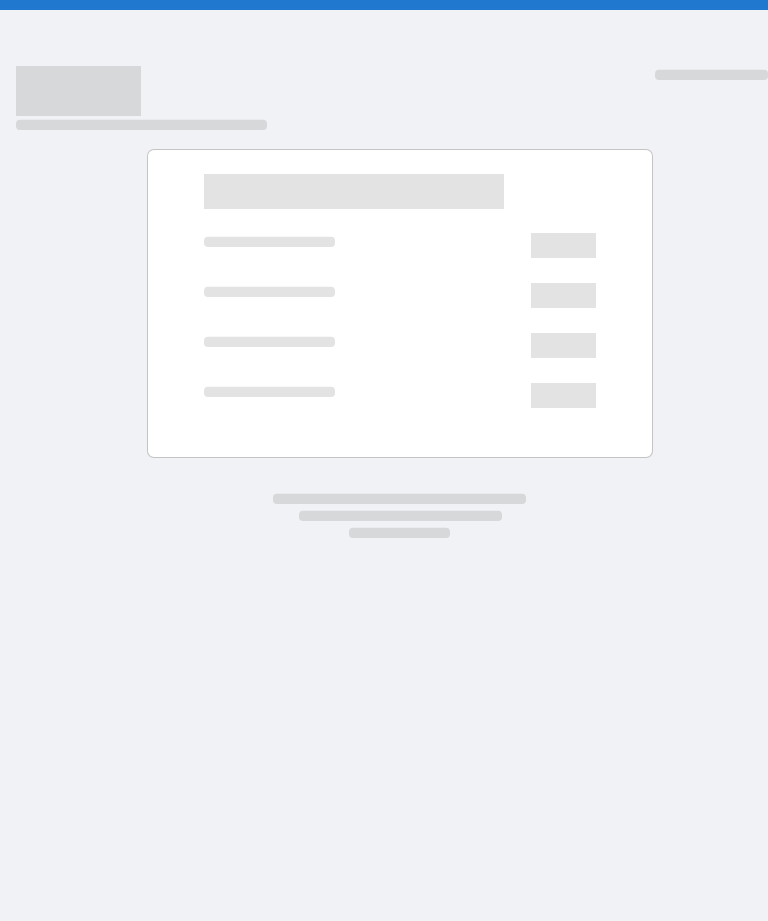 scroll, scrollTop: 0, scrollLeft: 0, axis: both 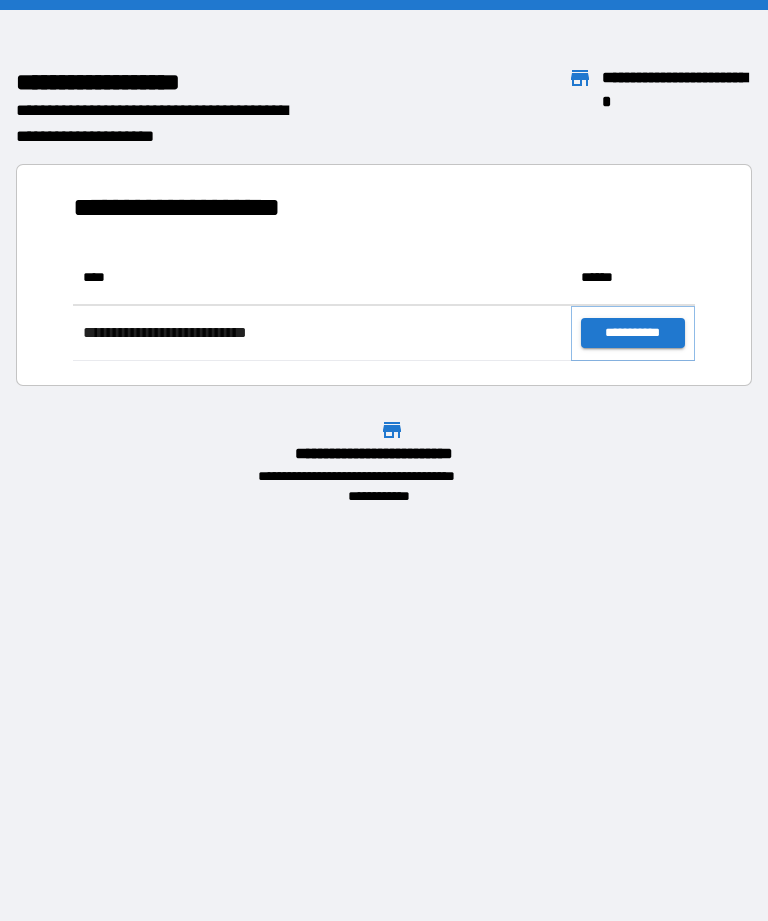 click on "**********" at bounding box center [633, 333] 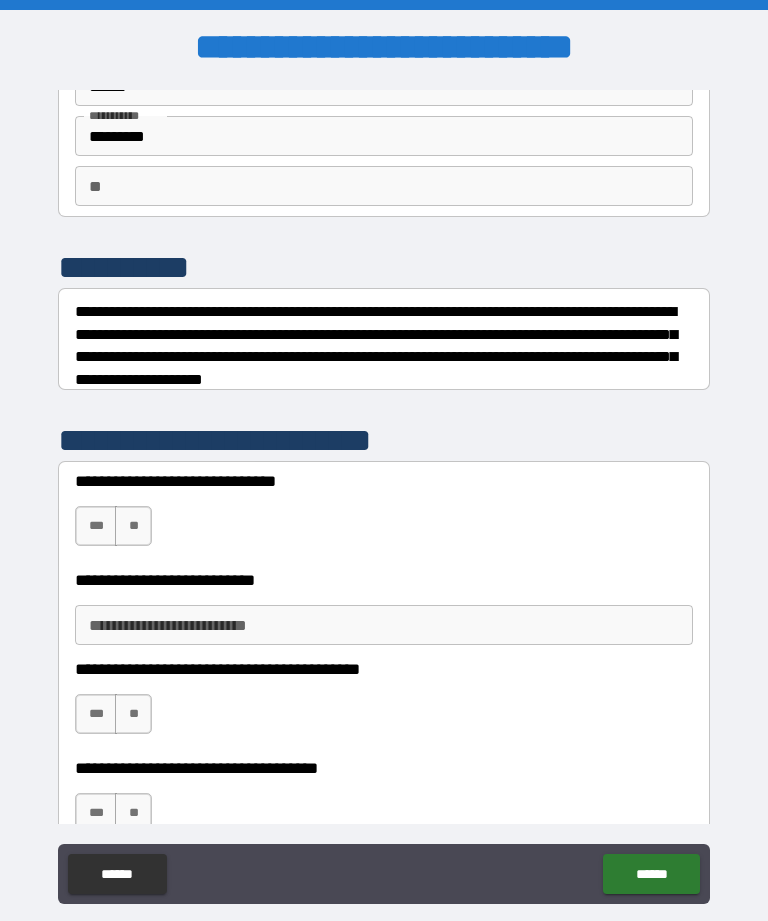 scroll, scrollTop: 121, scrollLeft: 0, axis: vertical 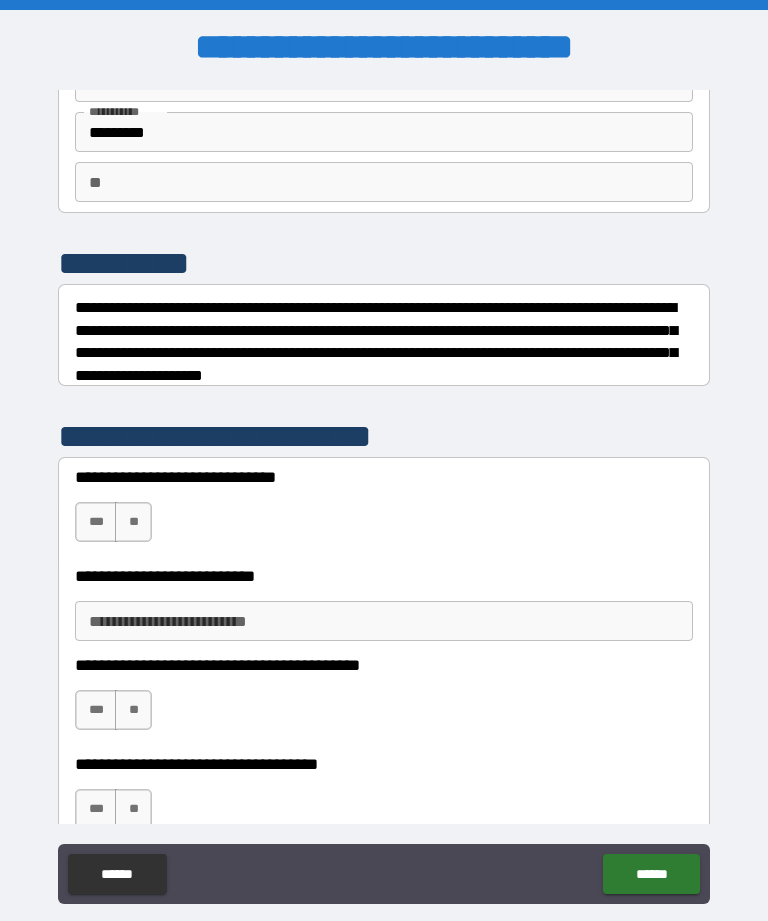 click on "***" at bounding box center (96, 522) 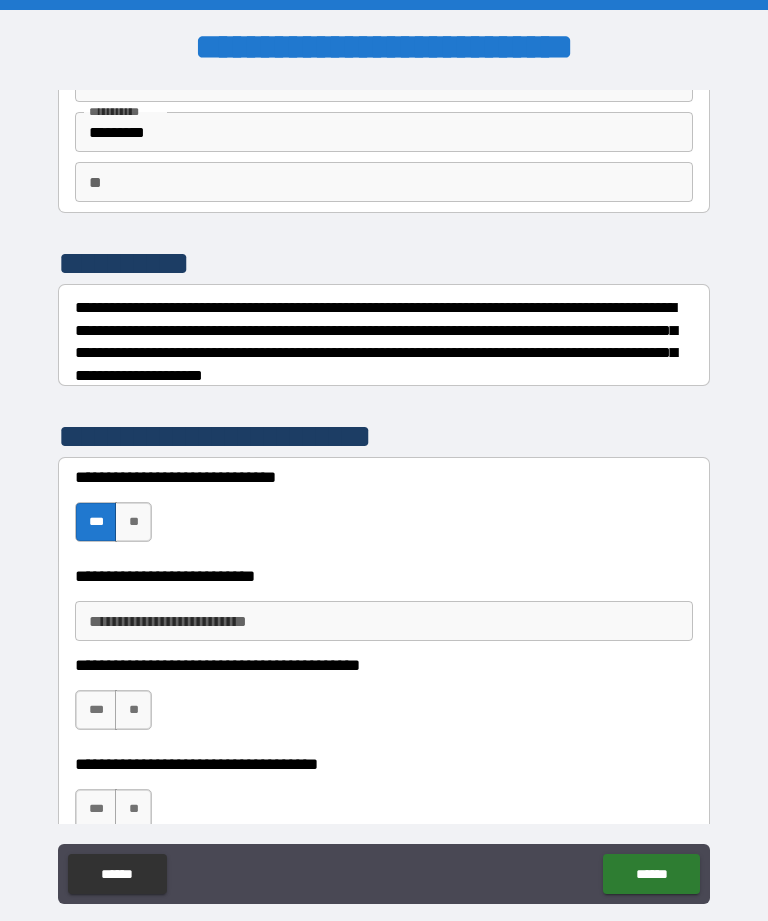click on "**********" at bounding box center [384, 621] 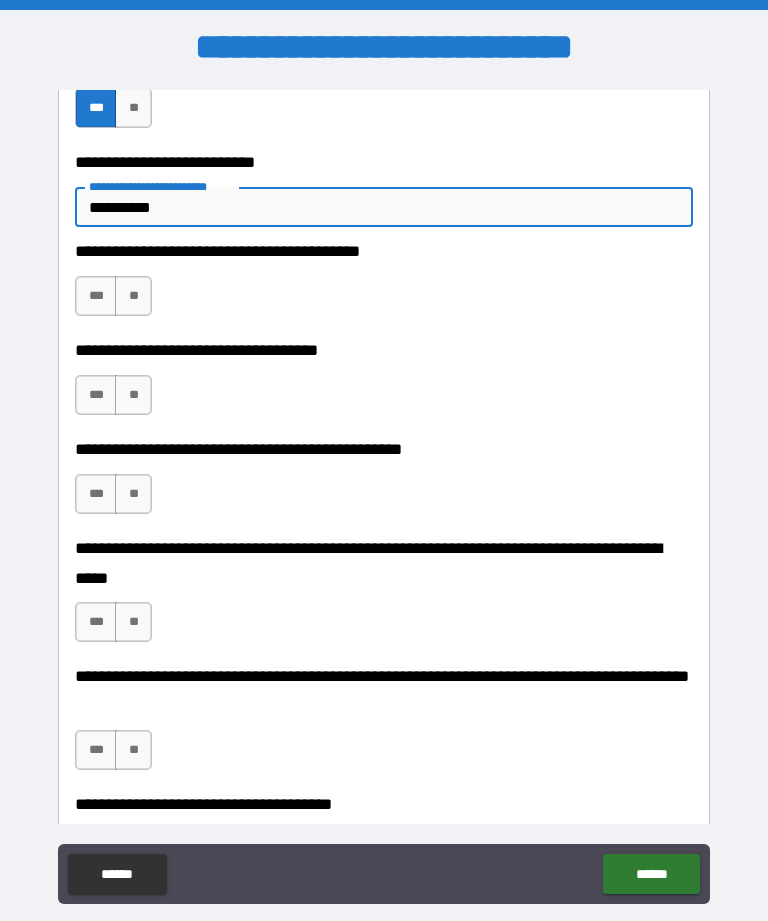 scroll, scrollTop: 536, scrollLeft: 0, axis: vertical 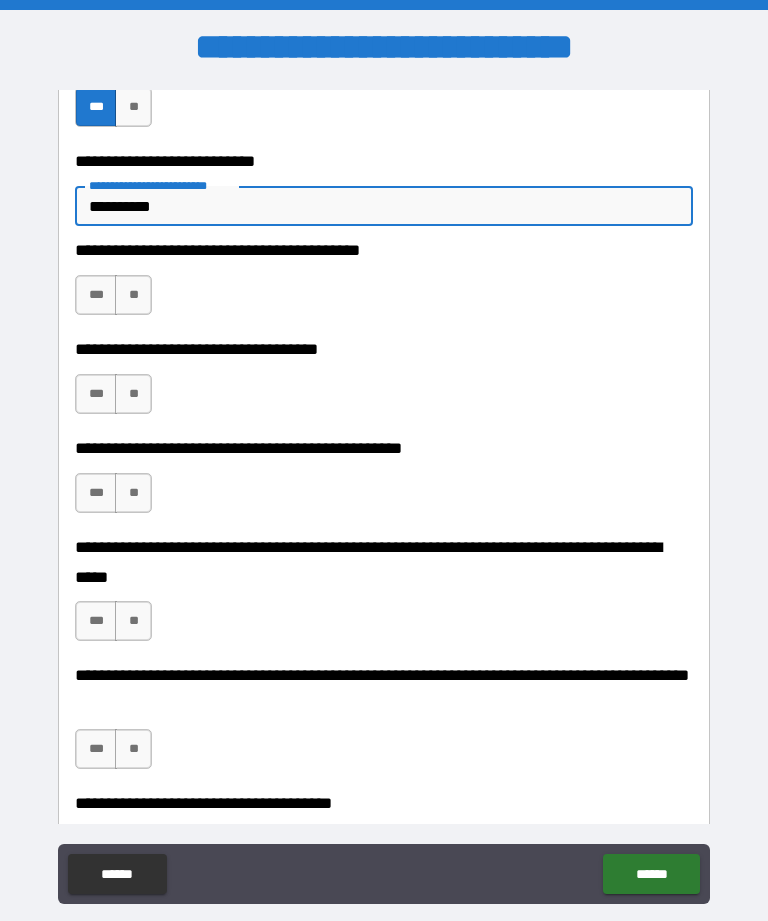 type on "**********" 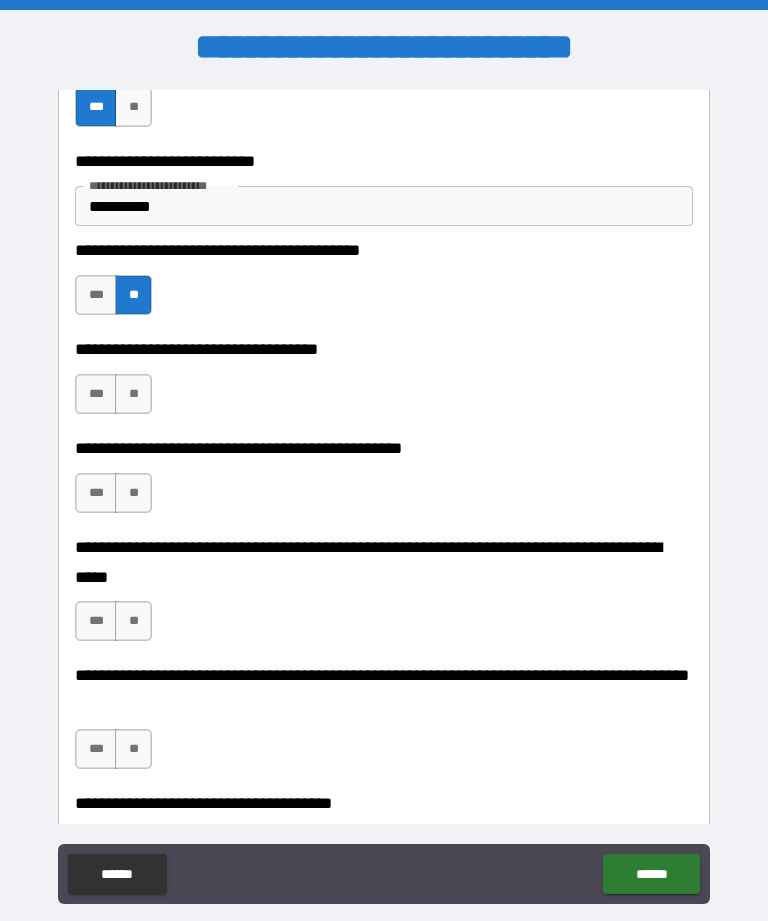 click on "**" at bounding box center [133, 394] 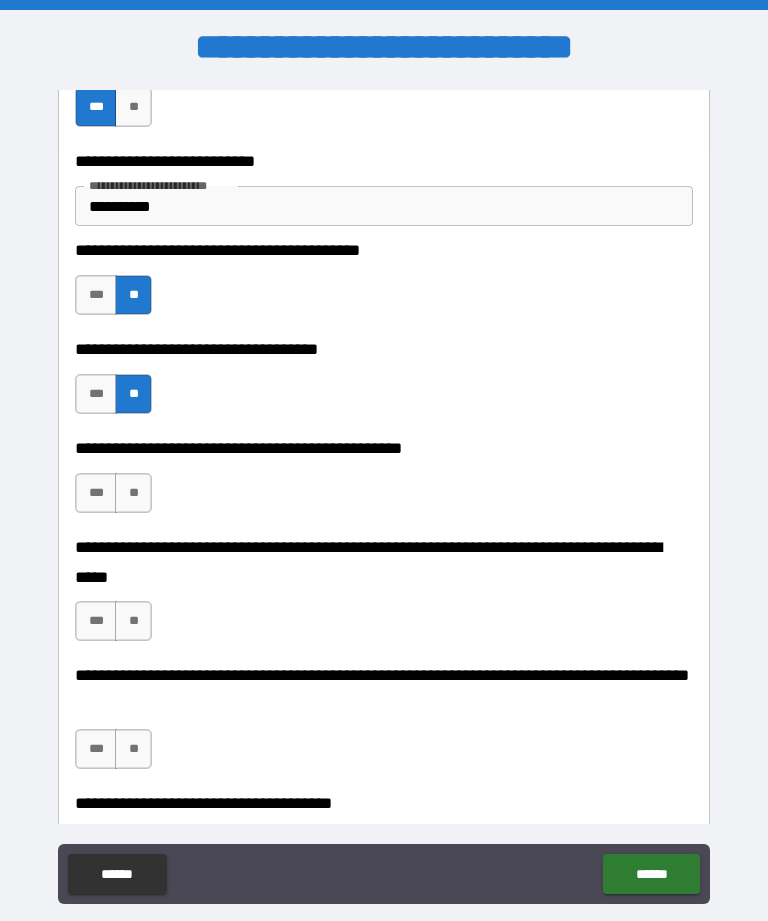 click on "***" at bounding box center [96, 493] 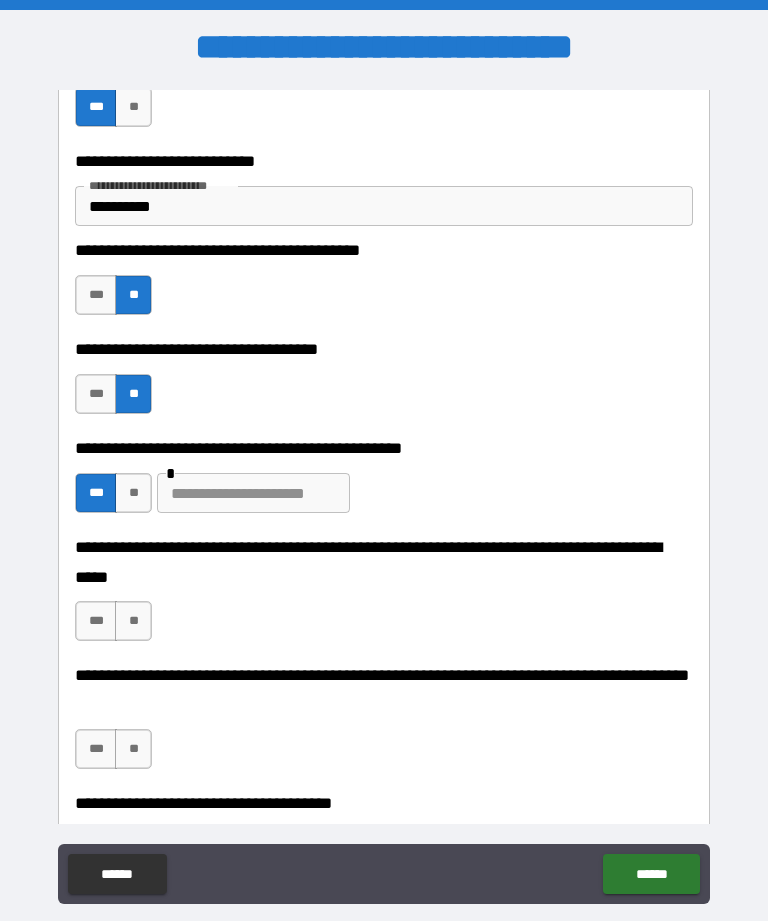 click at bounding box center [253, 493] 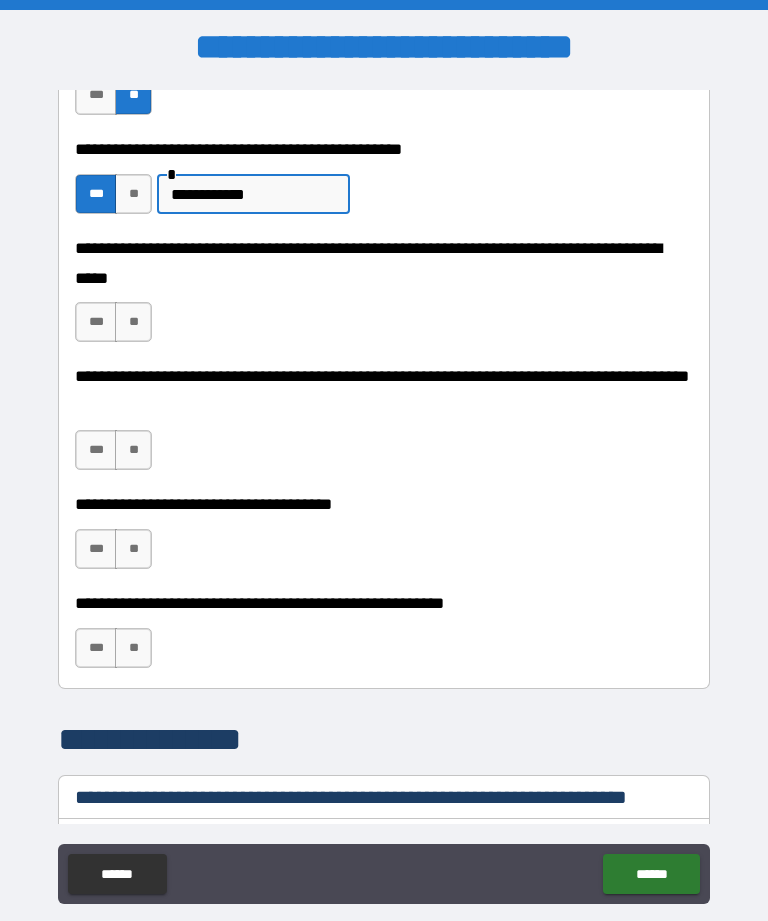 scroll, scrollTop: 836, scrollLeft: 0, axis: vertical 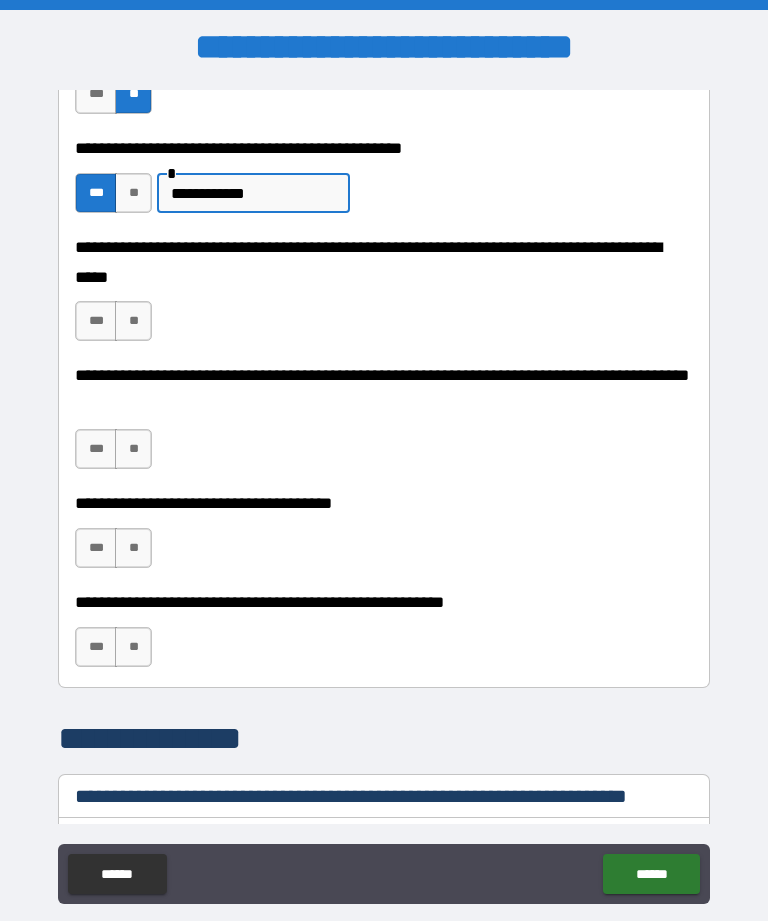 type on "**********" 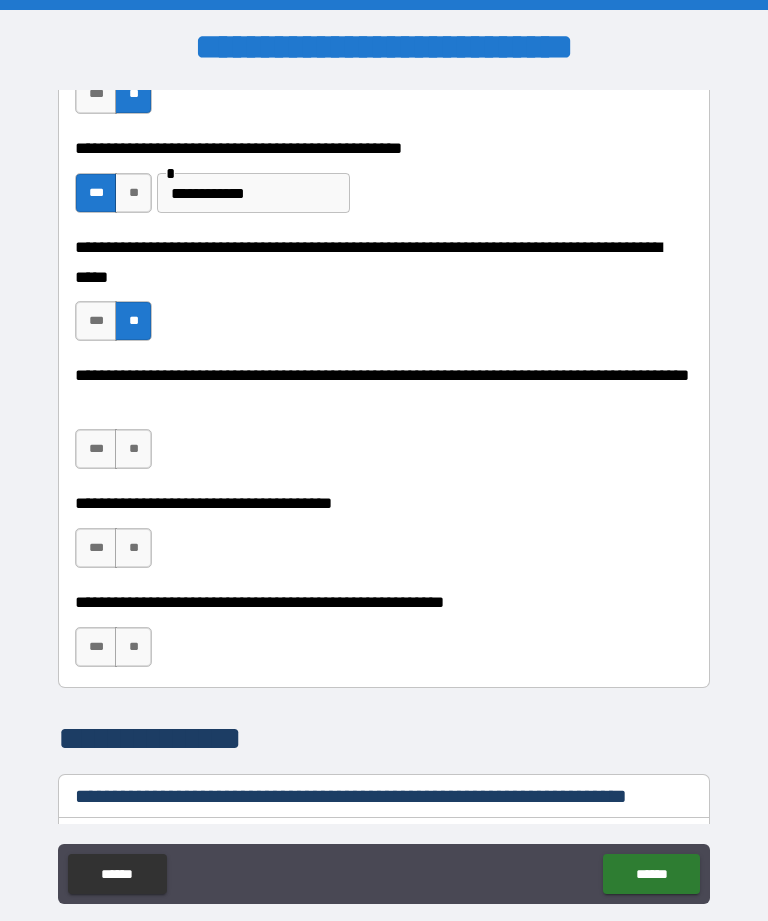scroll, scrollTop: 873, scrollLeft: 0, axis: vertical 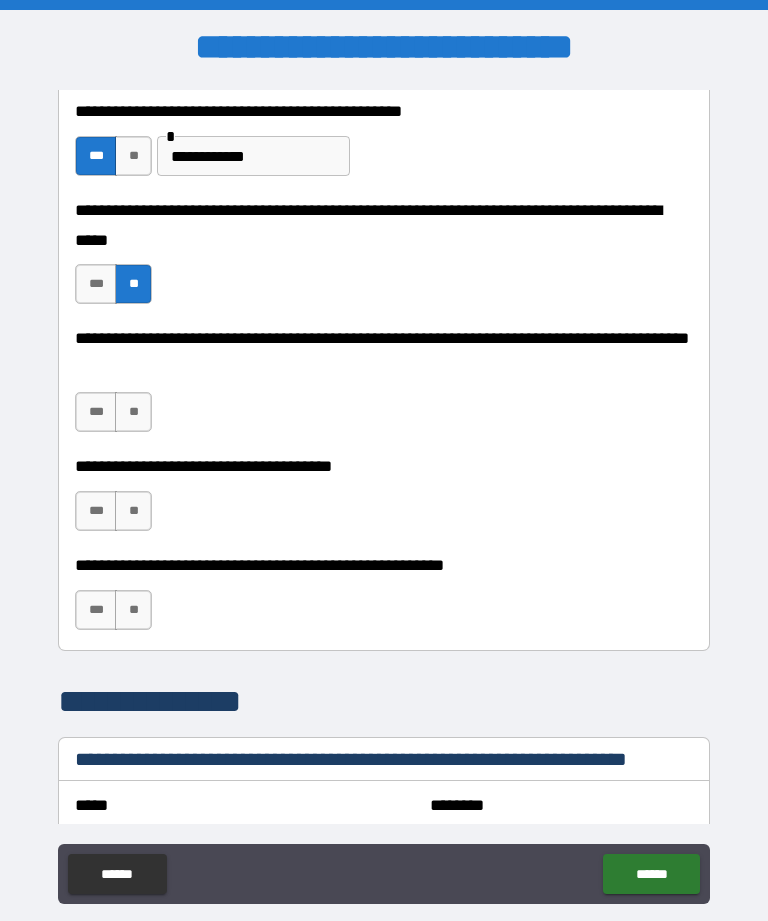 click on "**" at bounding box center [133, 412] 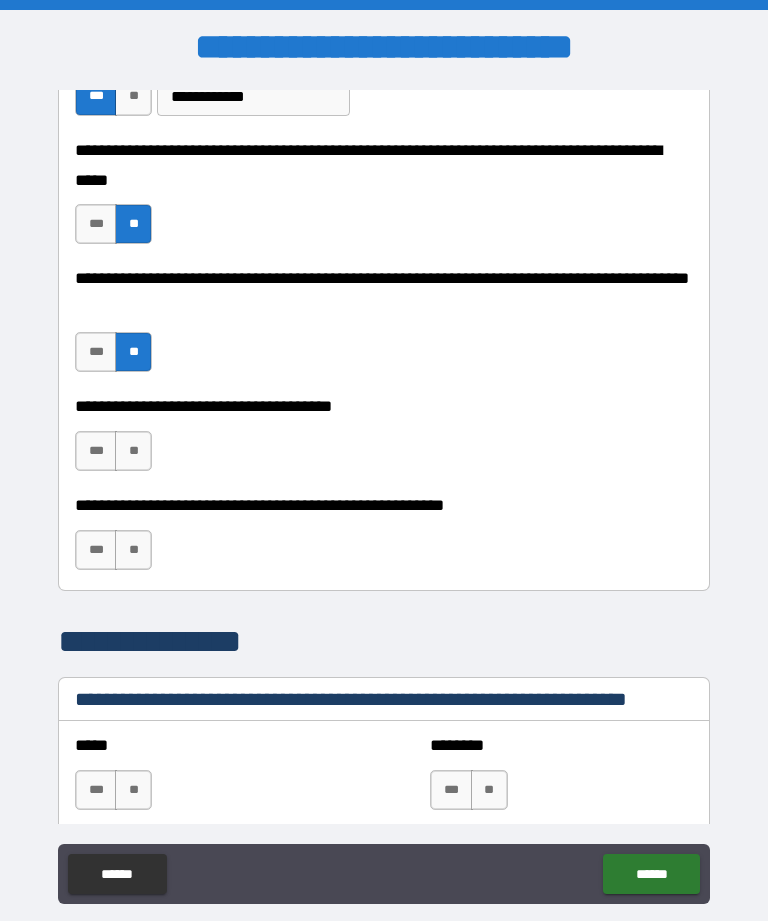 scroll, scrollTop: 939, scrollLeft: 0, axis: vertical 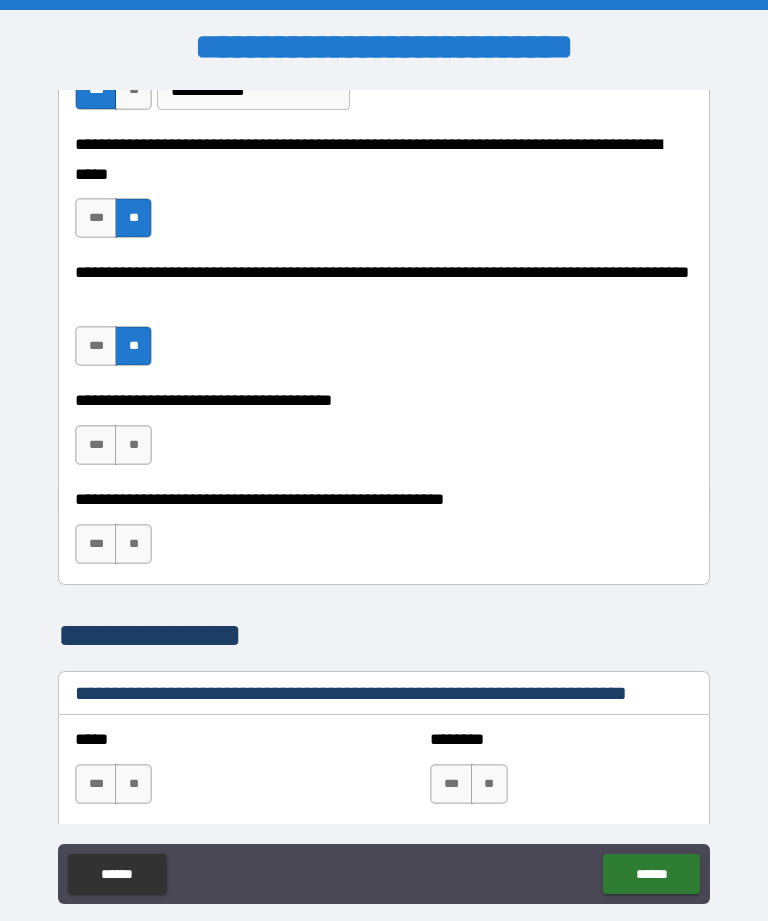 click on "**" at bounding box center [133, 445] 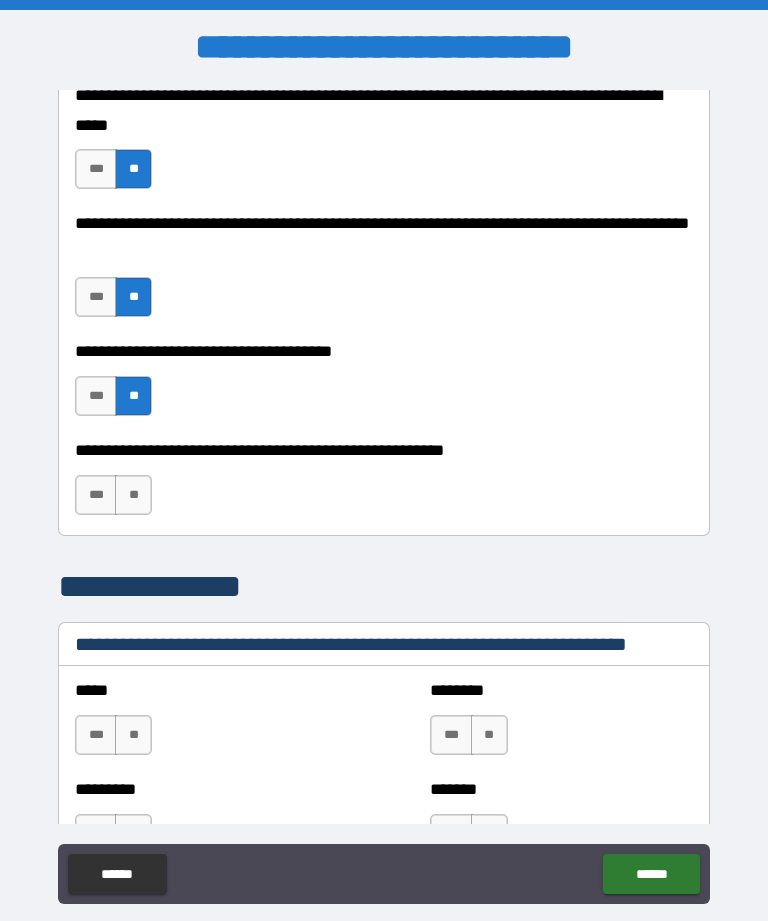 scroll, scrollTop: 996, scrollLeft: 0, axis: vertical 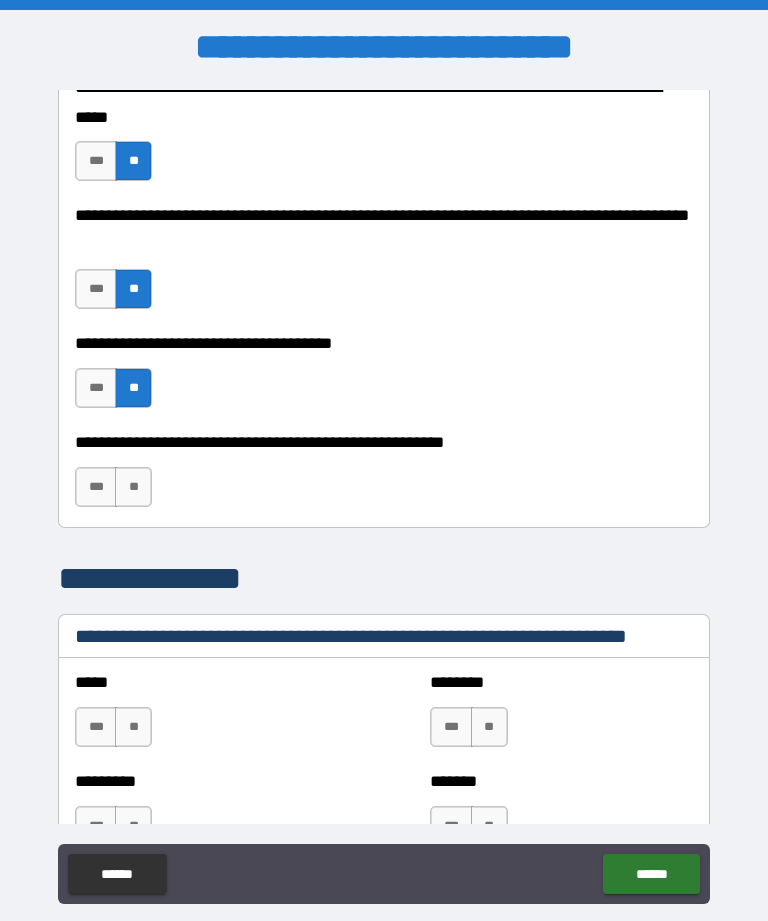 click on "***" at bounding box center [96, 487] 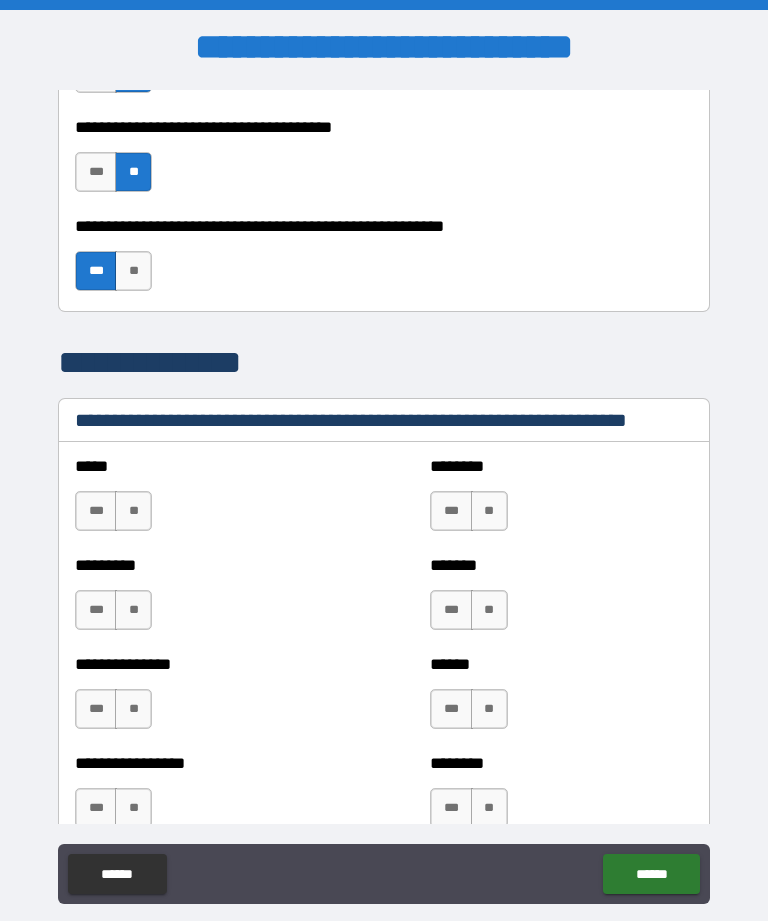 scroll, scrollTop: 1214, scrollLeft: 0, axis: vertical 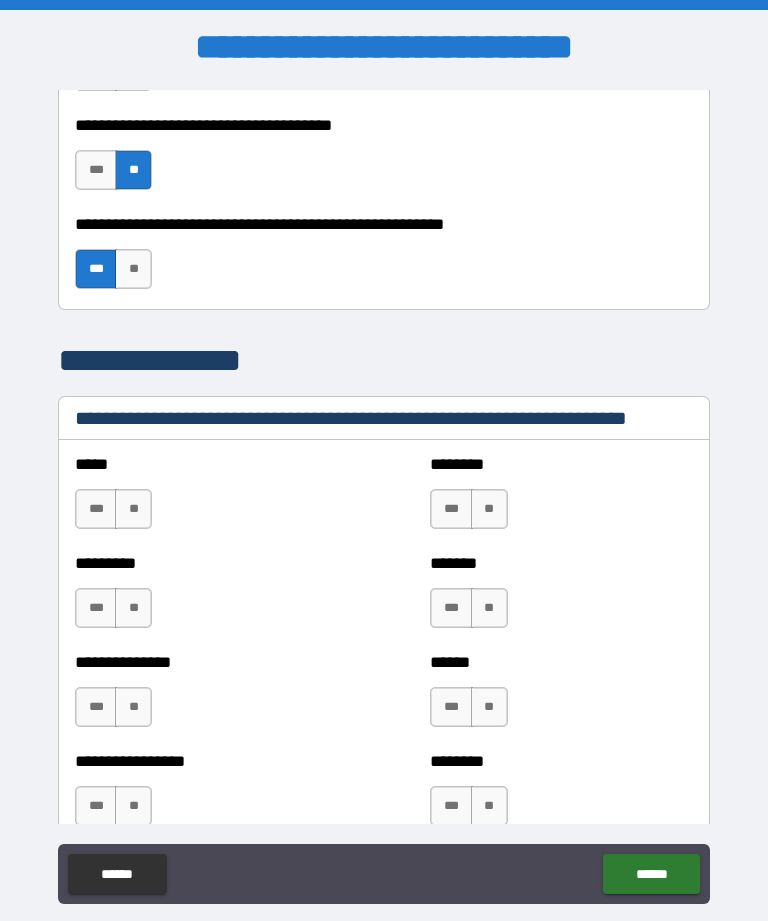 click on "**" at bounding box center (133, 509) 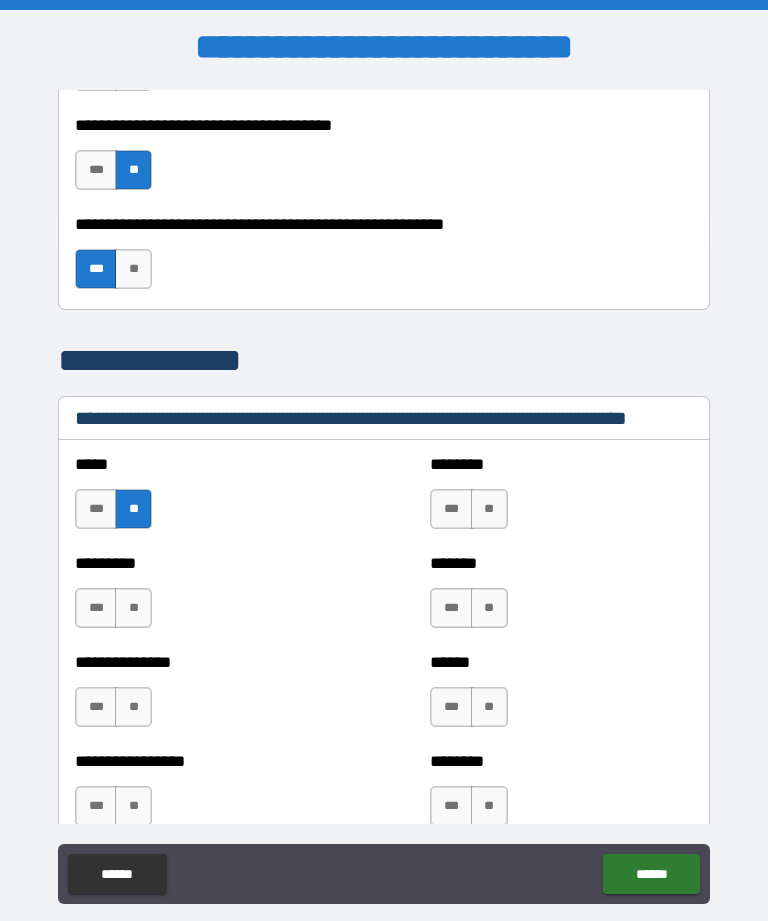 click on "**" at bounding box center [133, 608] 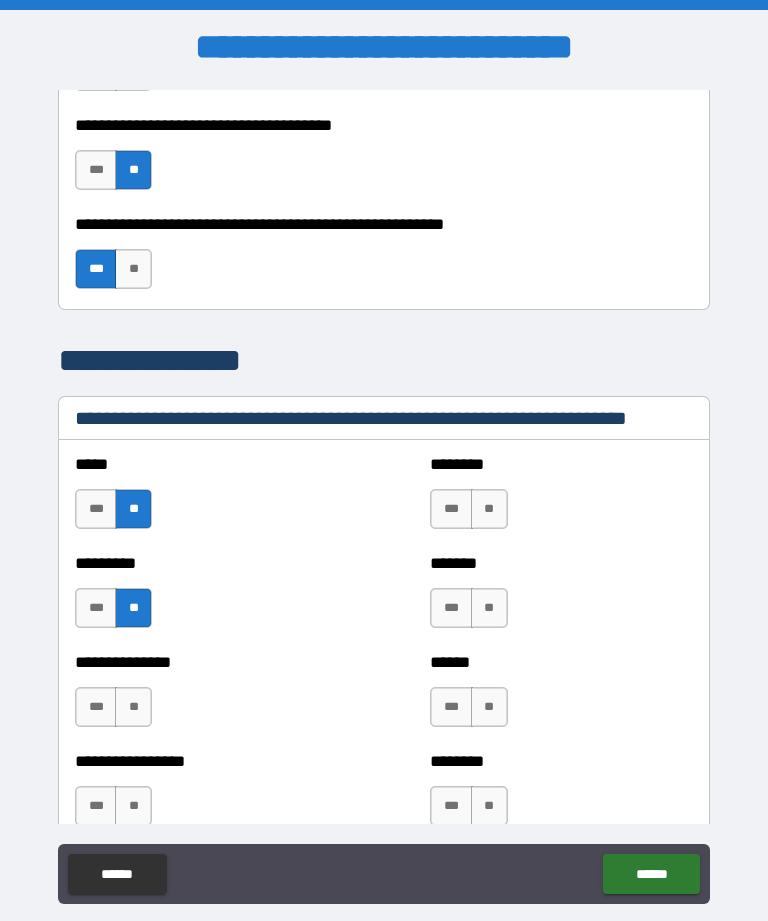click on "**" at bounding box center [489, 509] 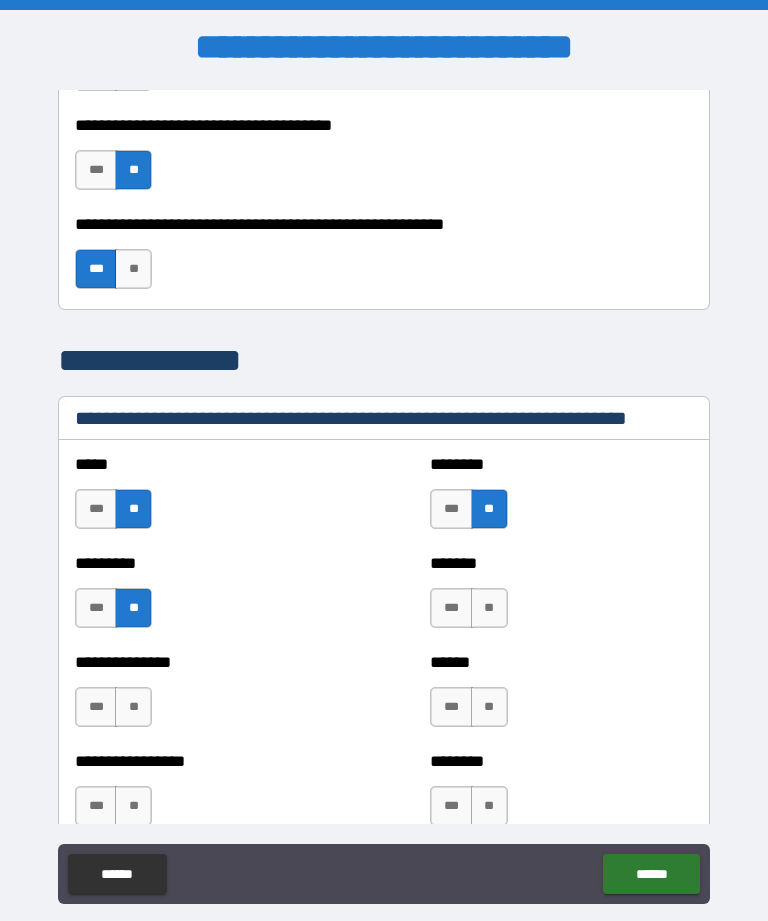 click on "**" at bounding box center [489, 608] 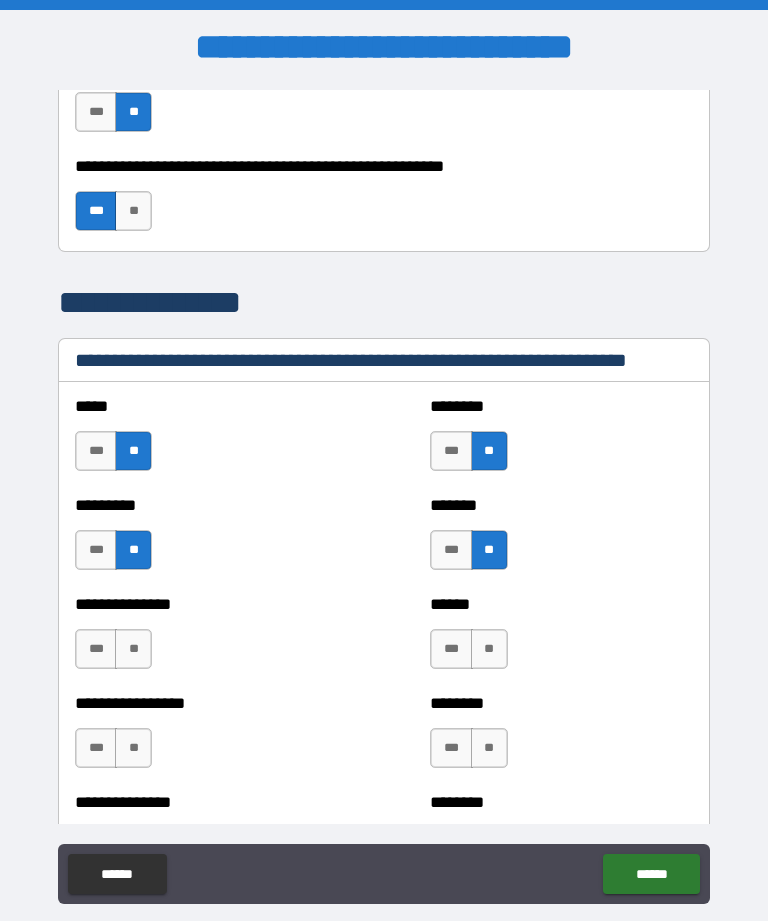 scroll, scrollTop: 1288, scrollLeft: 0, axis: vertical 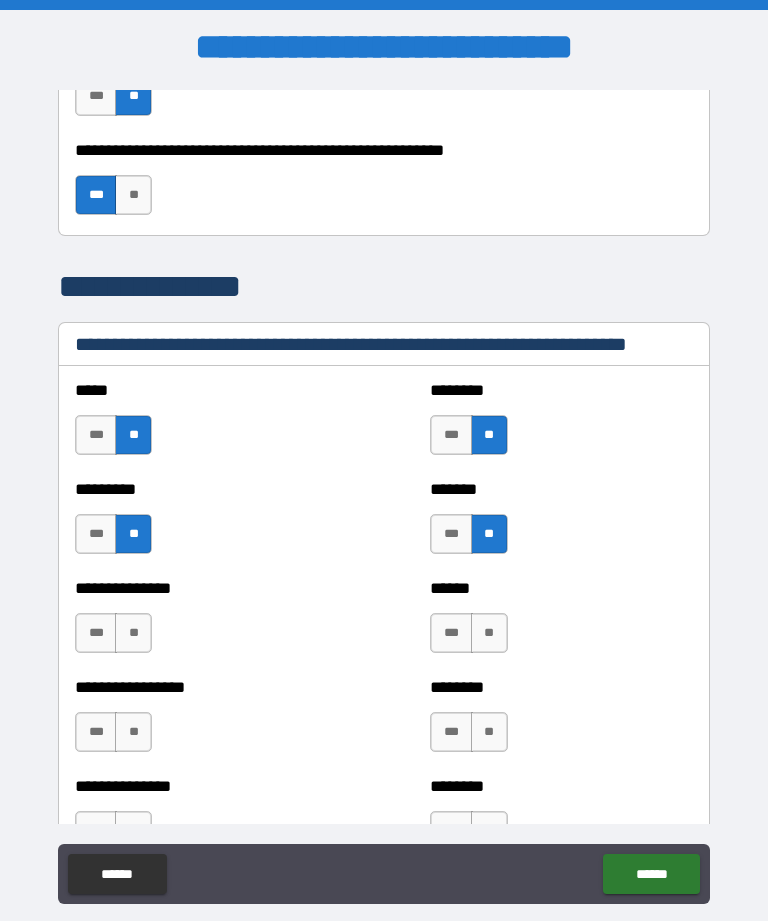 click on "**" at bounding box center [489, 633] 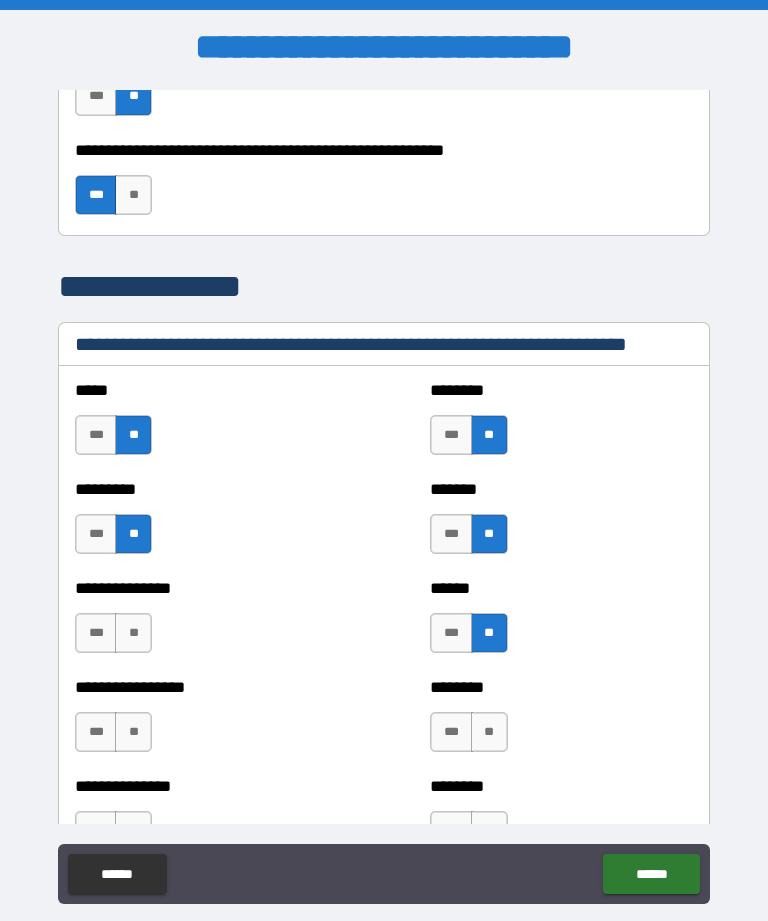 click on "**" at bounding box center [489, 732] 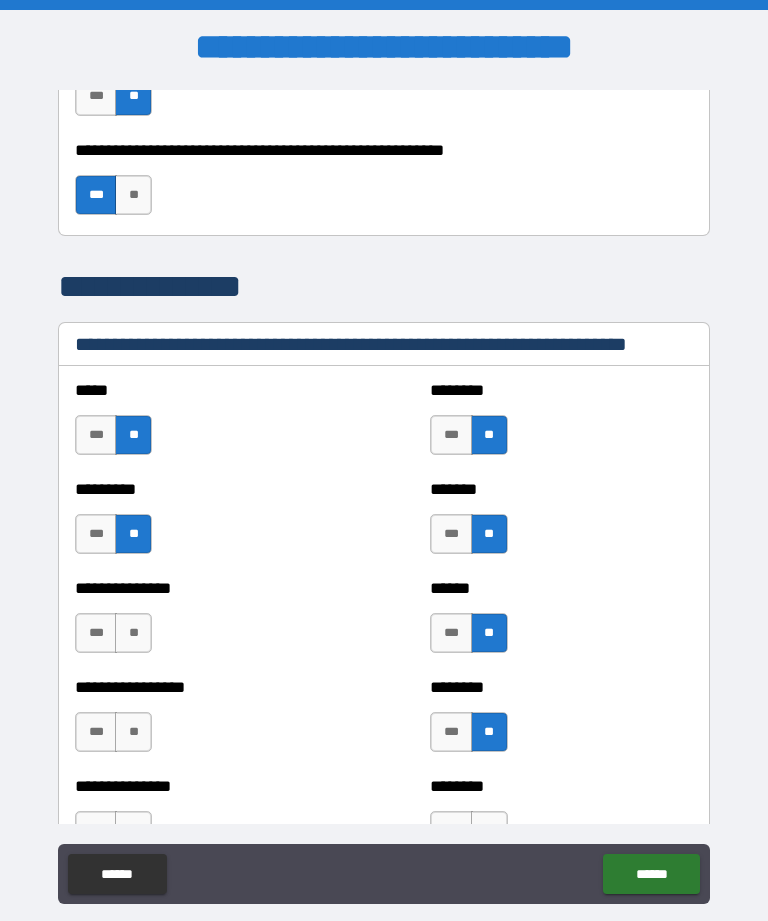 click on "**" at bounding box center [133, 732] 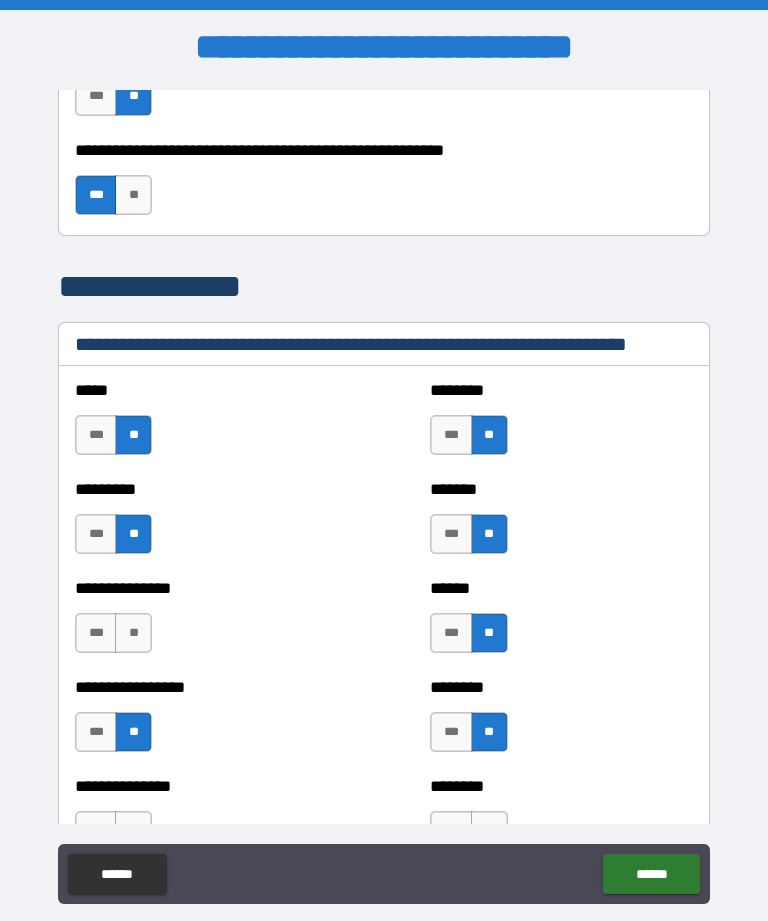 click on "**" at bounding box center [133, 633] 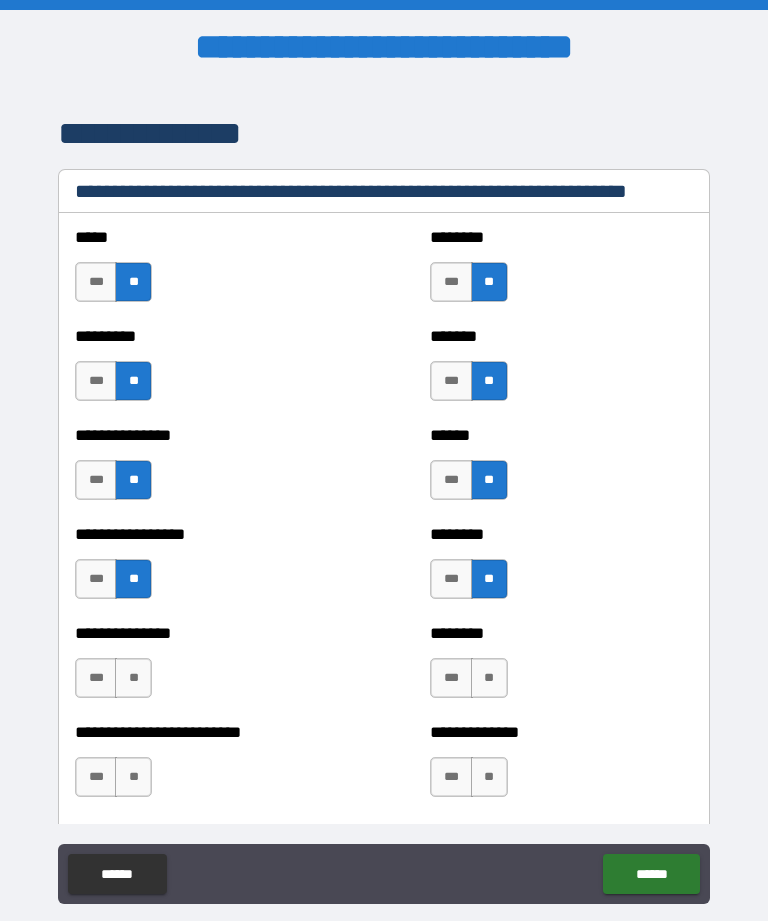 scroll, scrollTop: 1451, scrollLeft: 0, axis: vertical 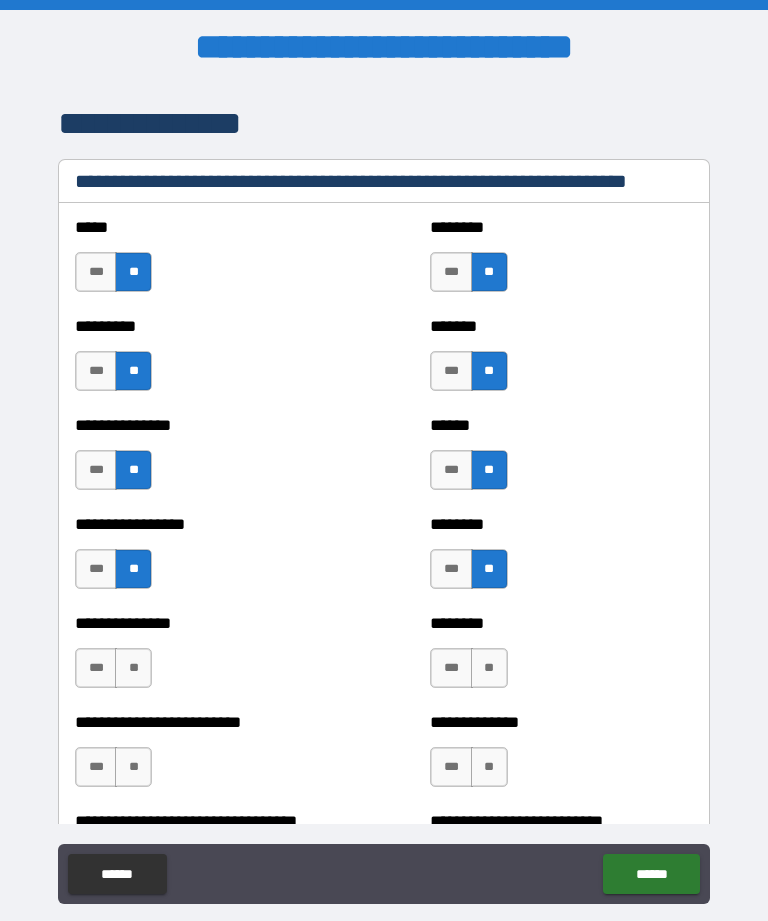 click on "**" at bounding box center (133, 668) 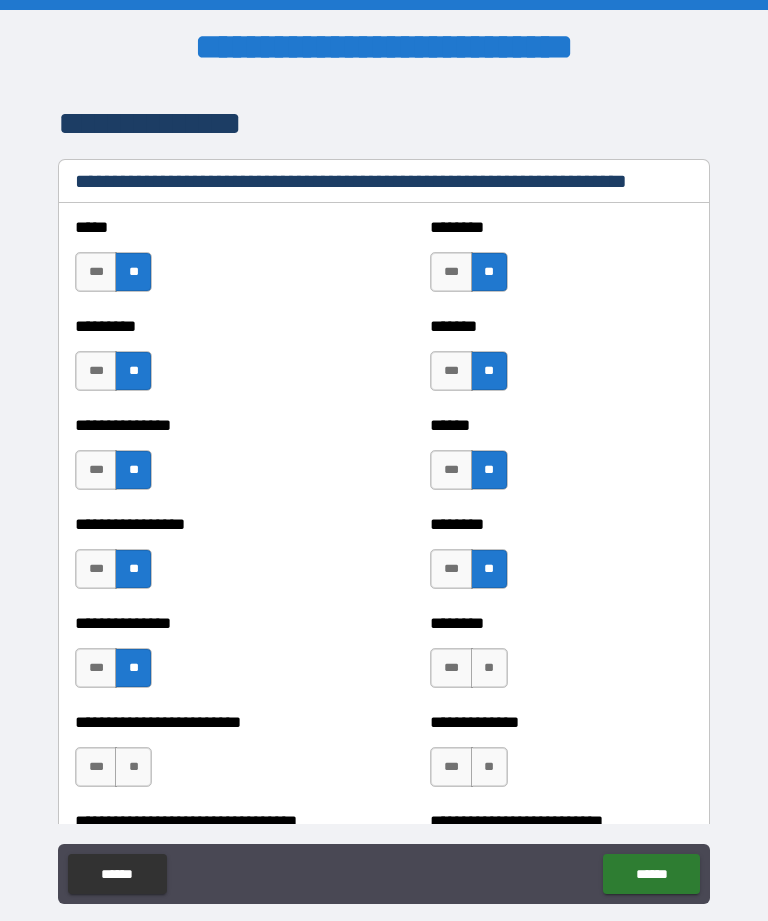 click on "**" at bounding box center (489, 668) 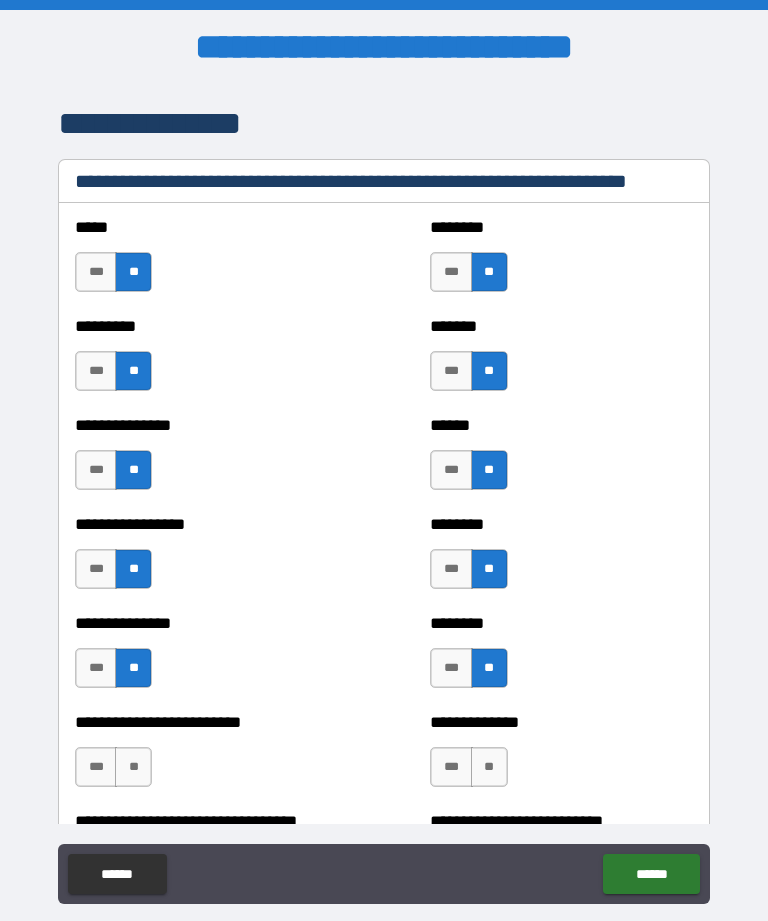 click on "**" at bounding box center (489, 767) 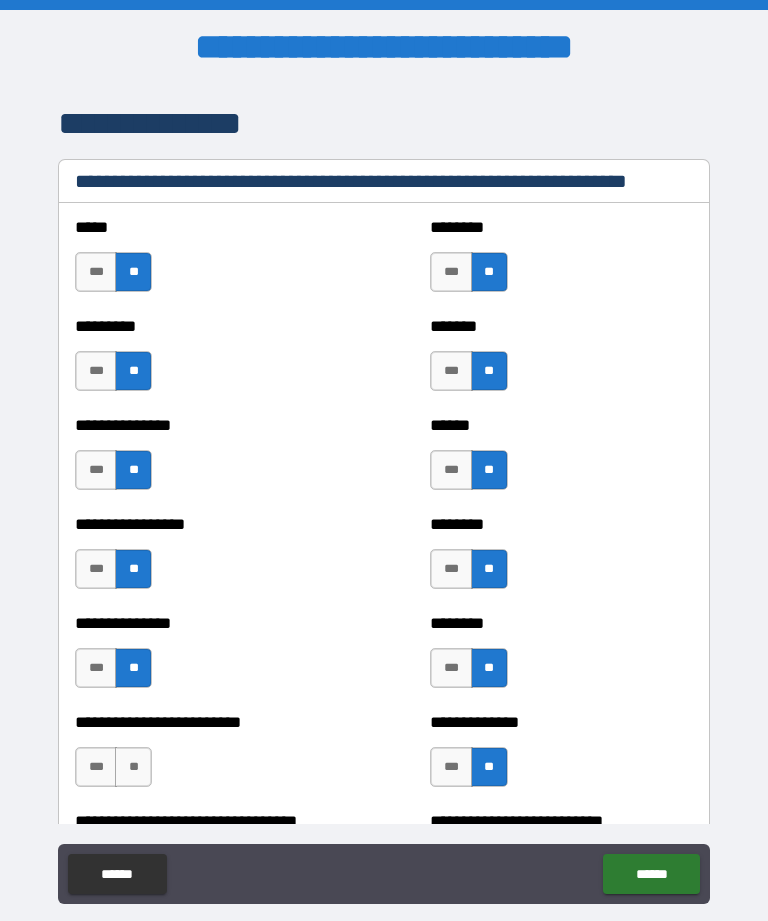 click on "**" at bounding box center [133, 767] 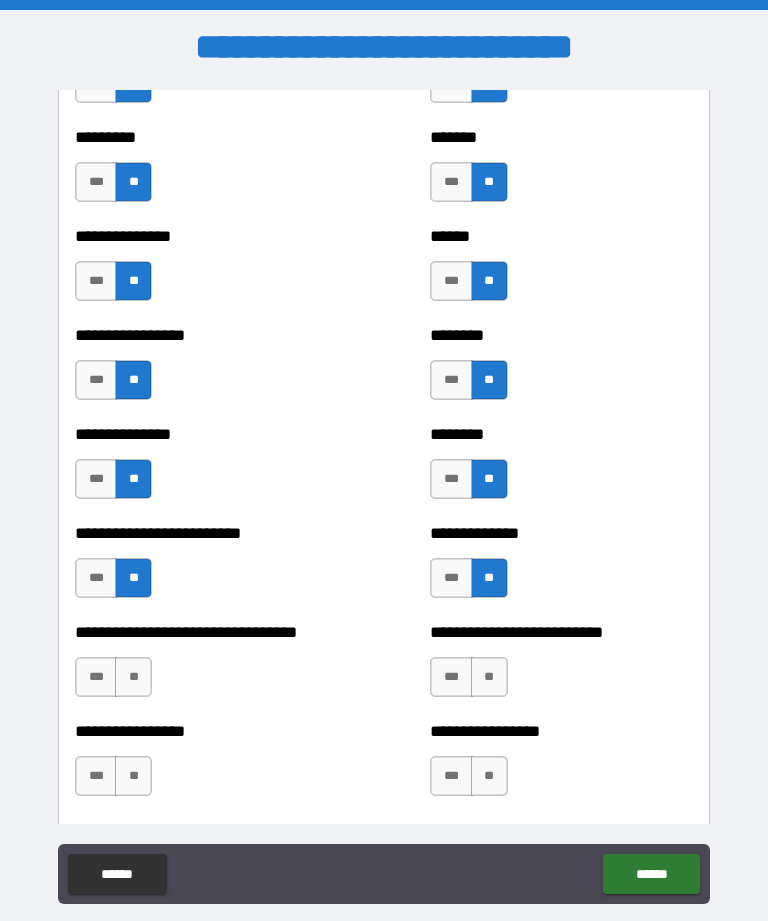 scroll, scrollTop: 1641, scrollLeft: 0, axis: vertical 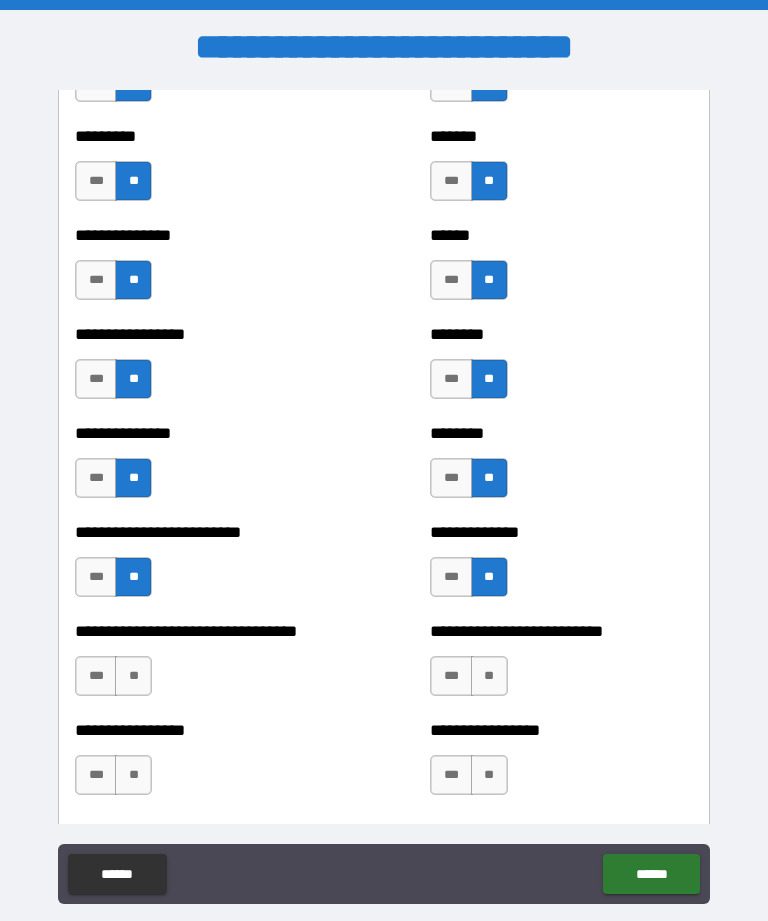 click on "**" at bounding box center [133, 676] 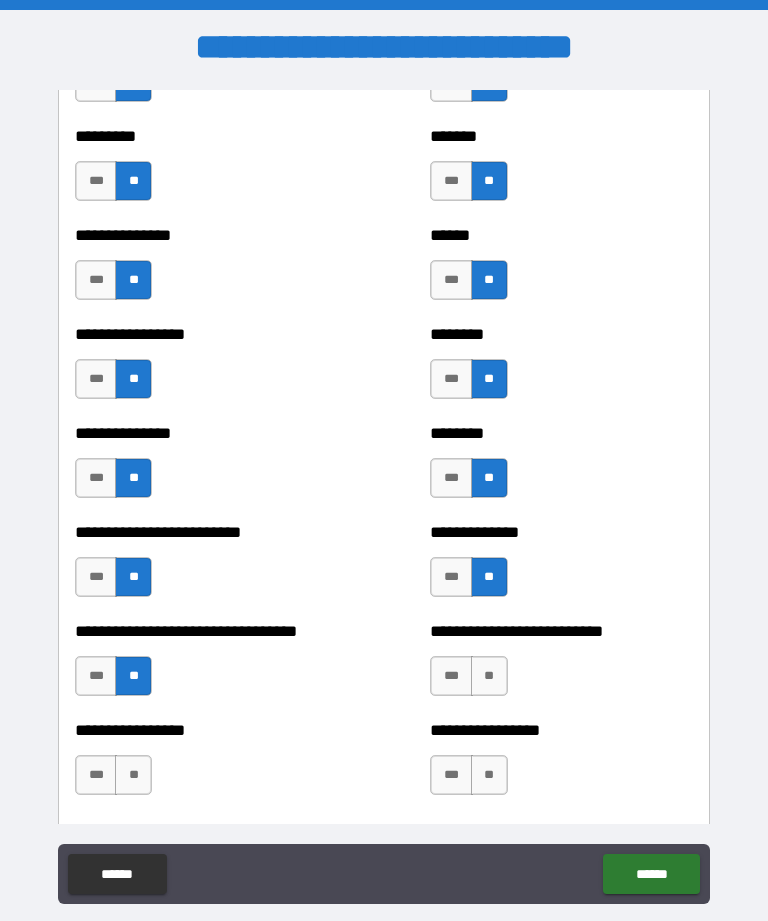 click on "**" at bounding box center [489, 676] 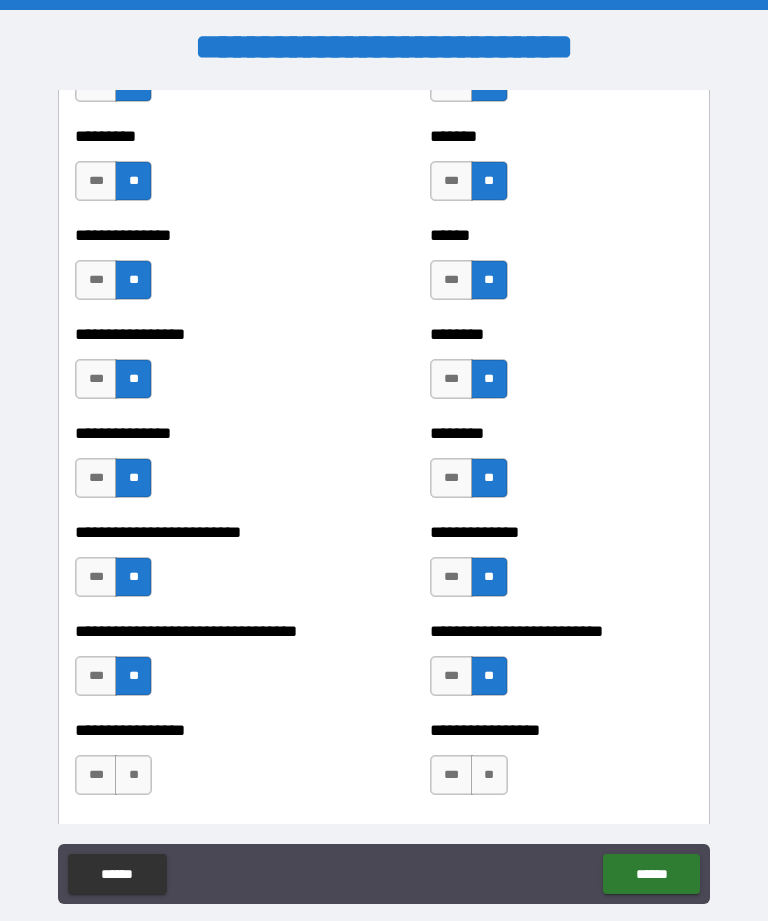 click on "**" at bounding box center [133, 775] 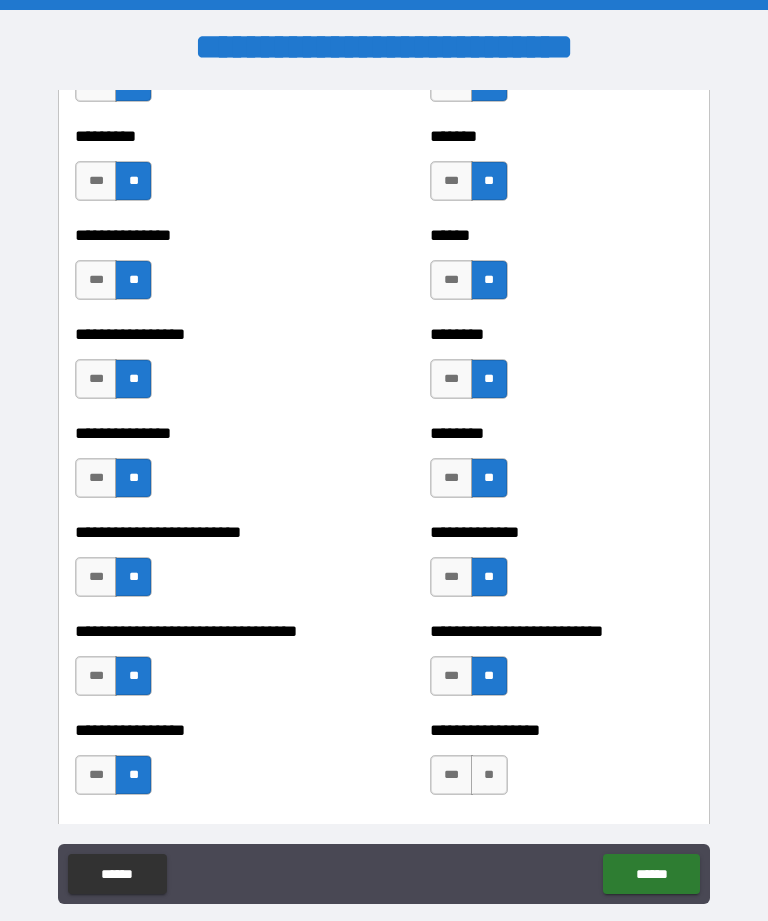 click on "**" at bounding box center [489, 775] 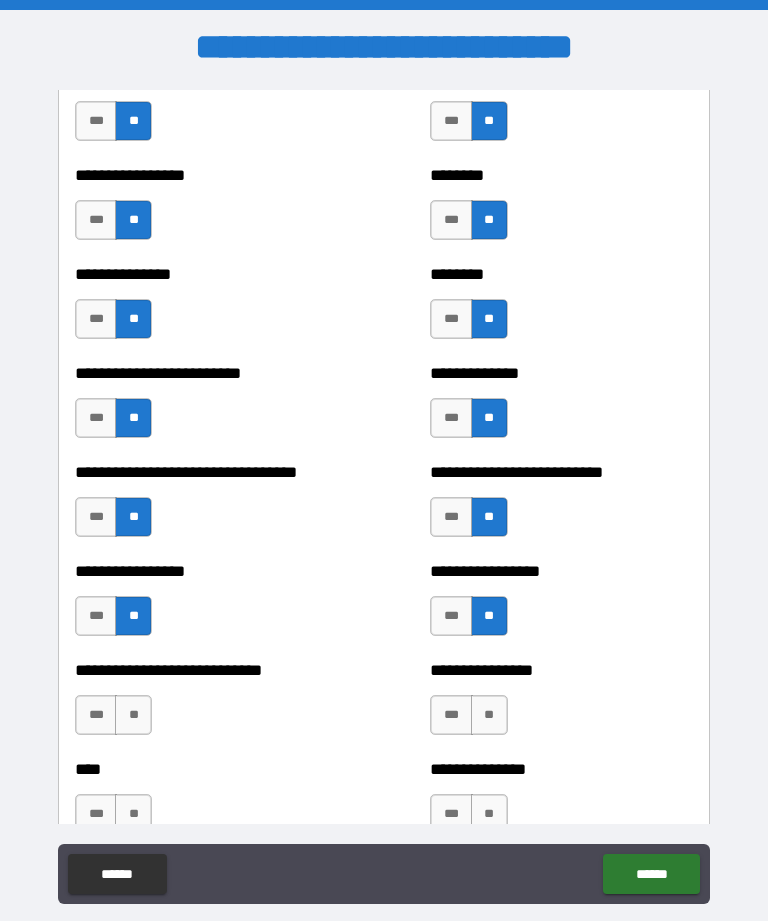 scroll, scrollTop: 1818, scrollLeft: 0, axis: vertical 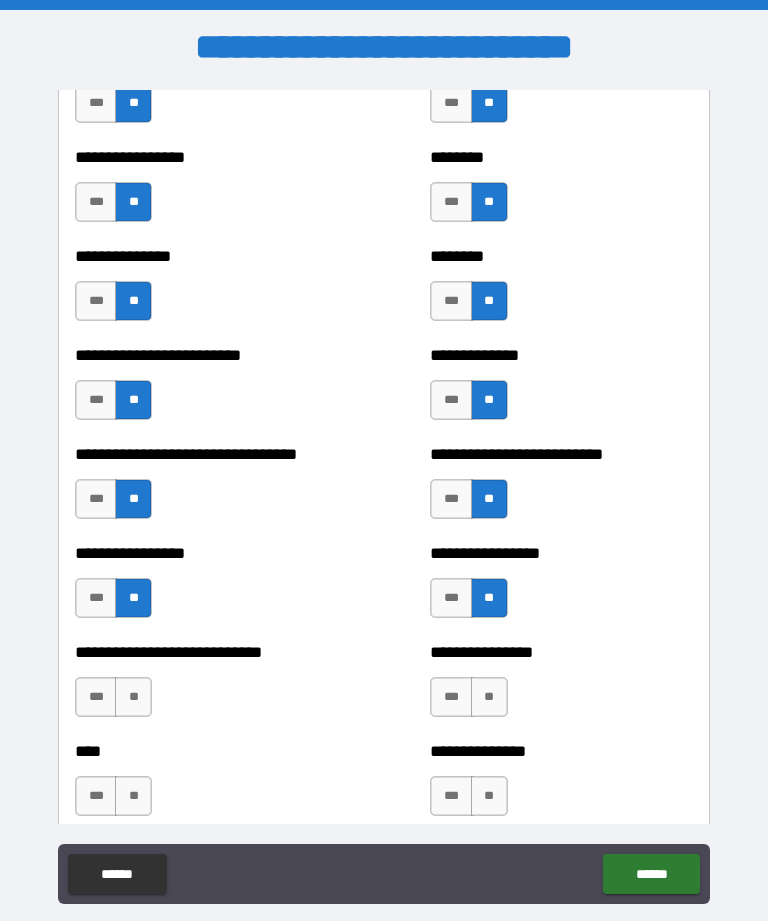 click on "**" at bounding box center [133, 697] 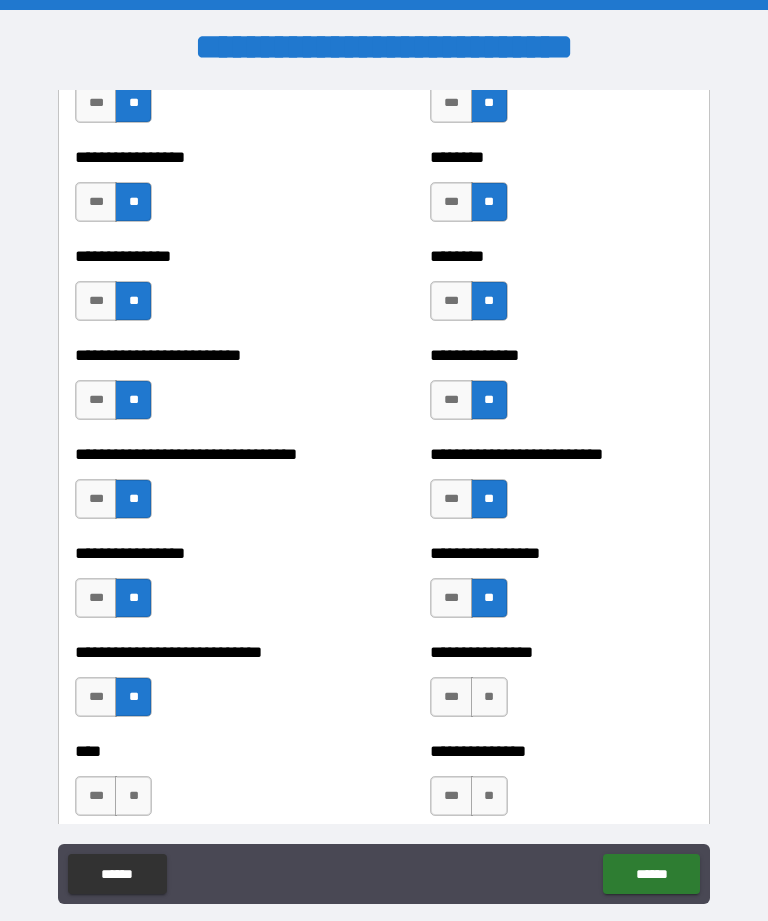 click on "**" at bounding box center (489, 697) 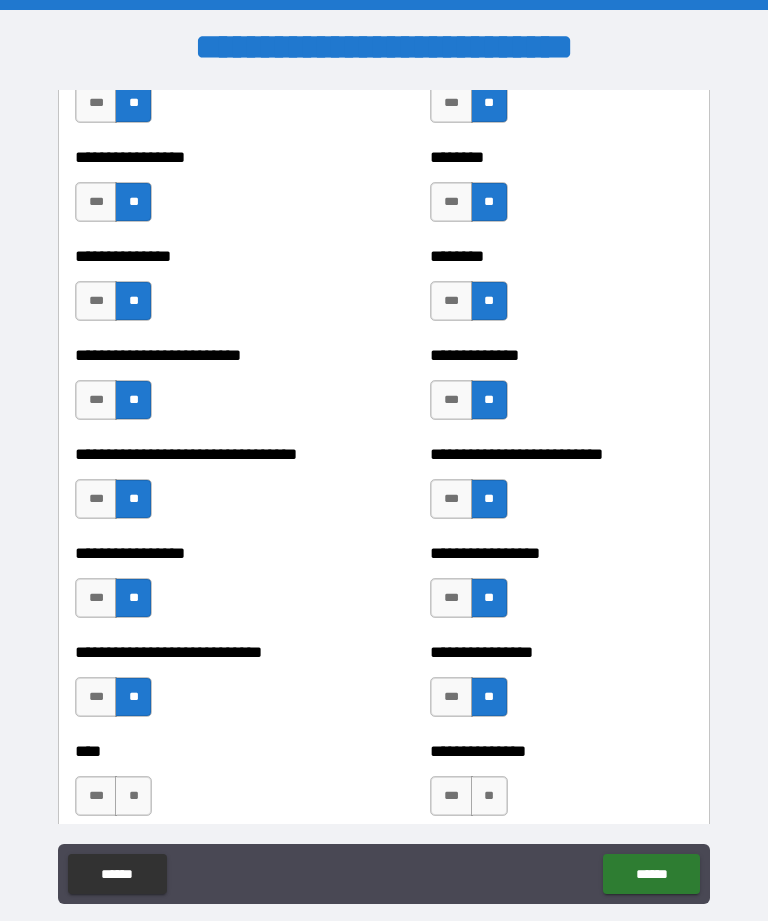 click on "**" at bounding box center (489, 796) 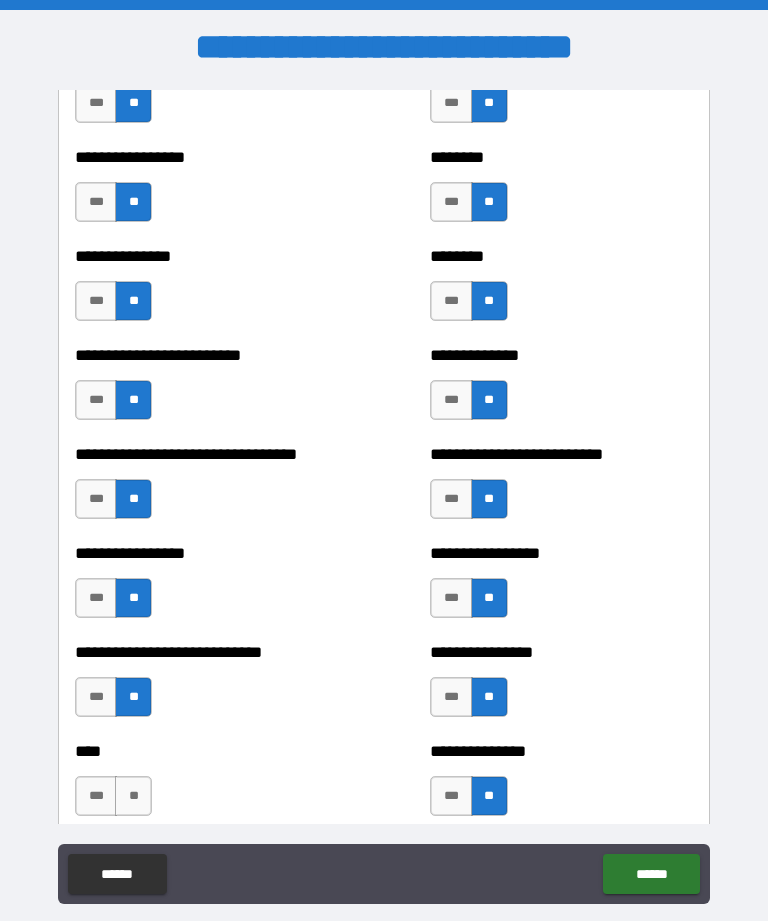 click on "**" at bounding box center (133, 796) 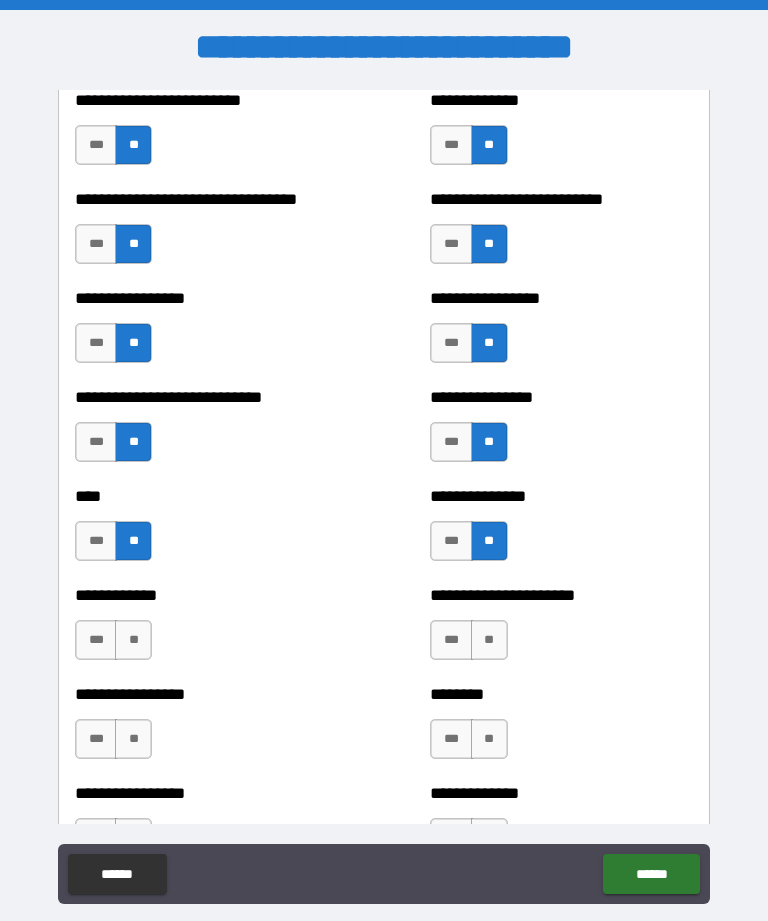 scroll, scrollTop: 2079, scrollLeft: 0, axis: vertical 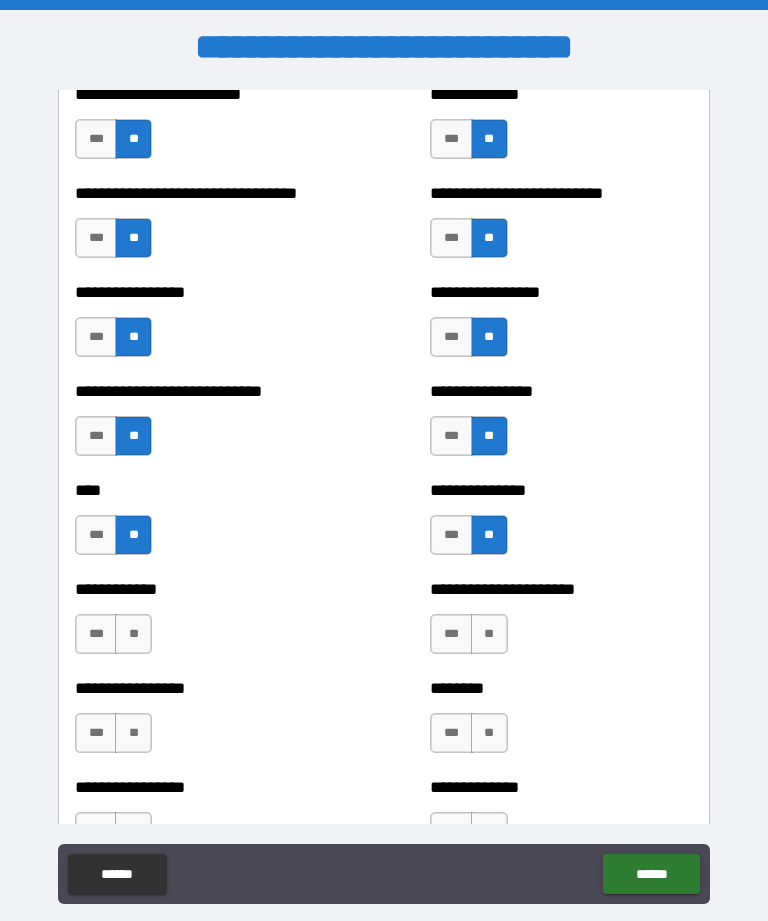 click on "**" at bounding box center [133, 634] 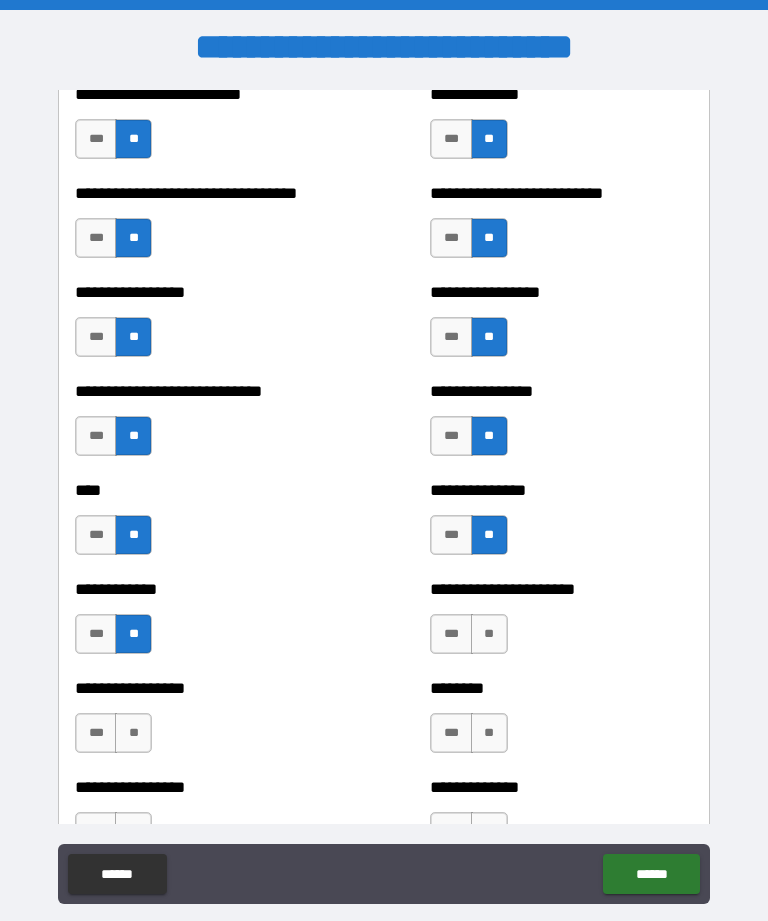 click on "**" at bounding box center [133, 733] 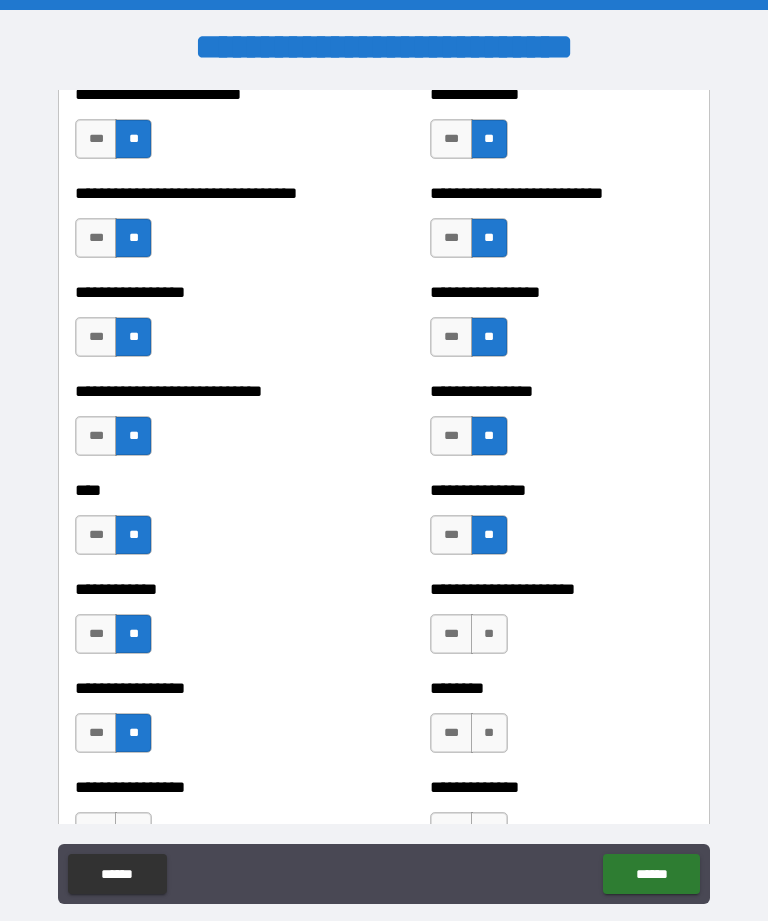 click on "**" at bounding box center (489, 634) 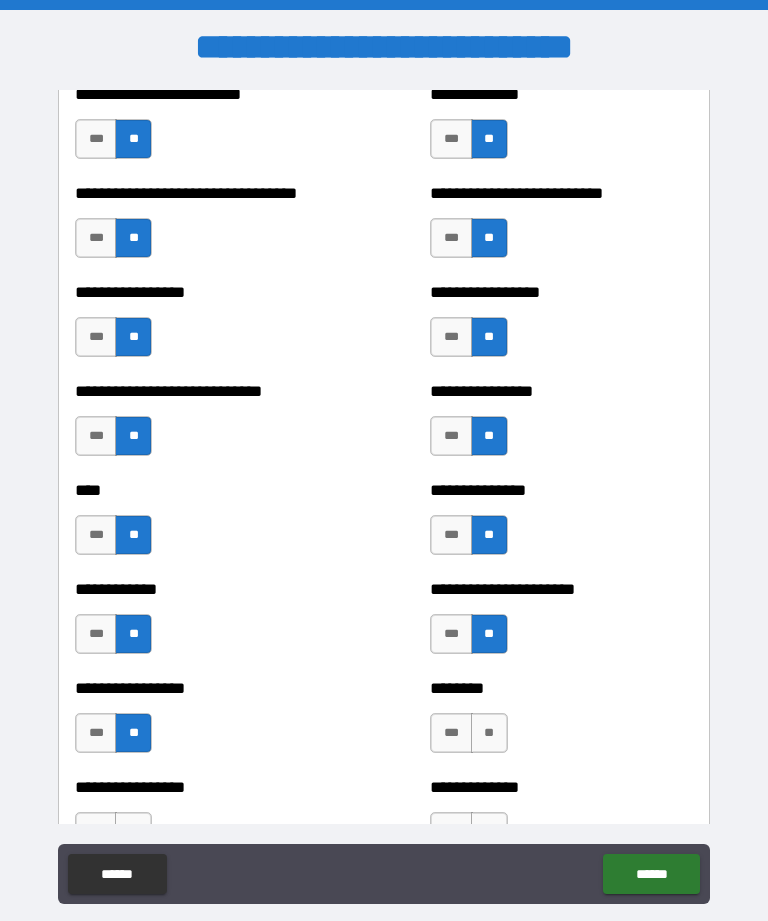 click on "**" at bounding box center [489, 733] 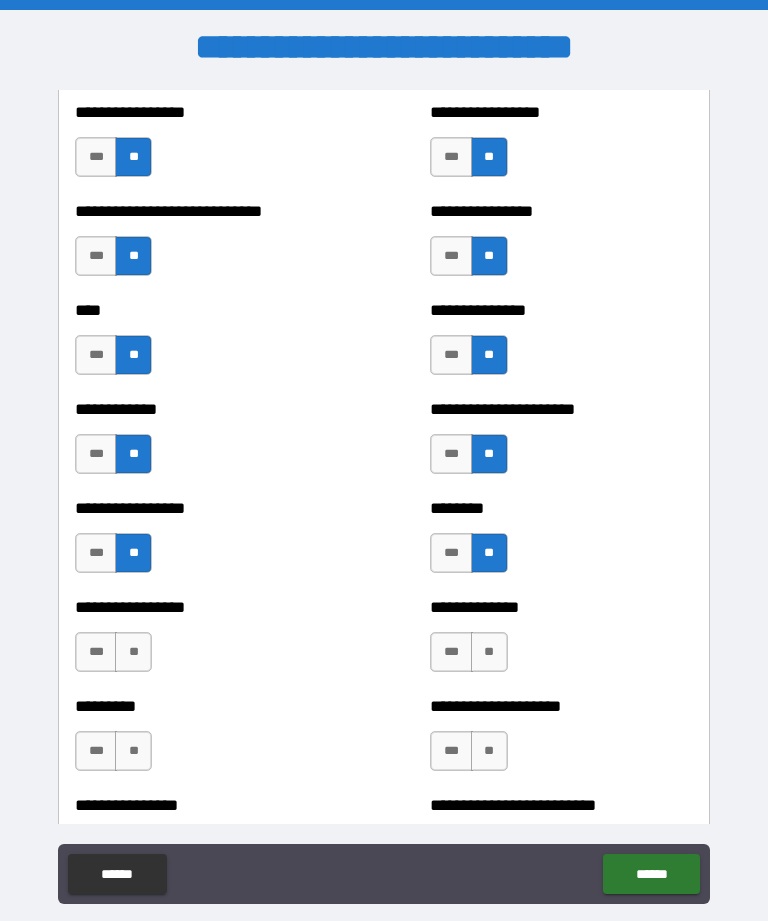scroll, scrollTop: 2262, scrollLeft: 0, axis: vertical 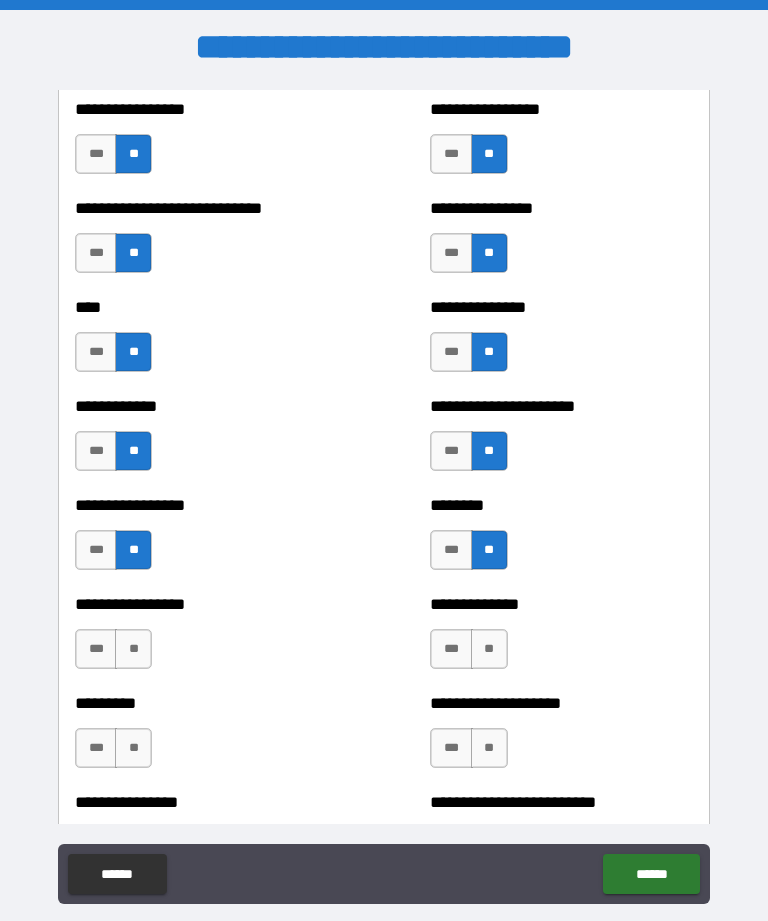 click on "**" at bounding box center [489, 649] 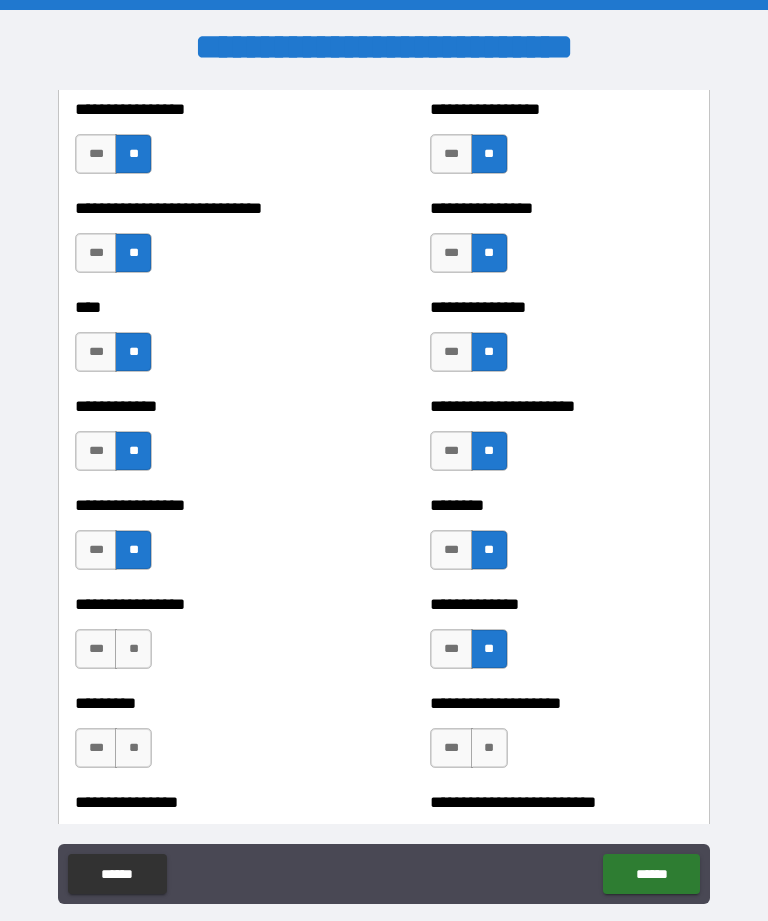 click on "**" at bounding box center [489, 748] 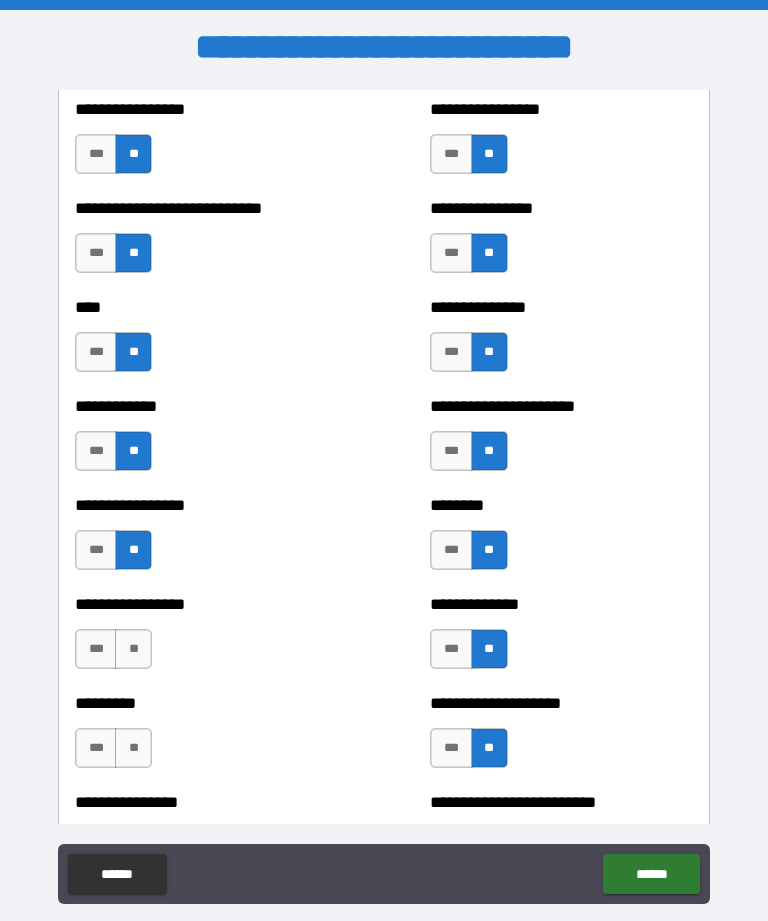 click on "**" at bounding box center [133, 748] 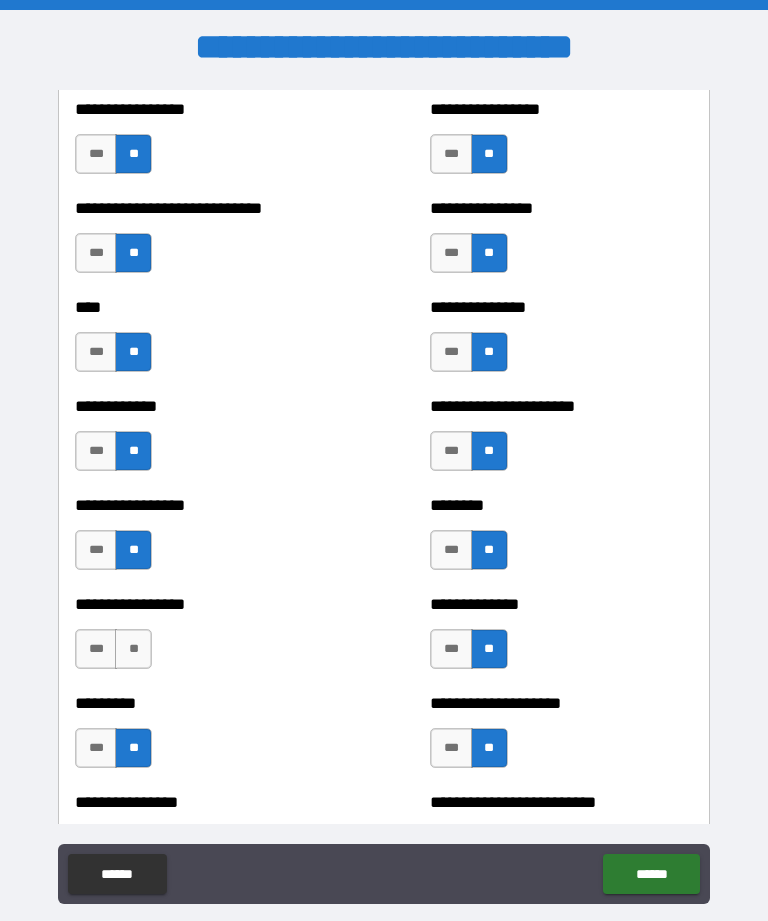 click on "**" at bounding box center (133, 649) 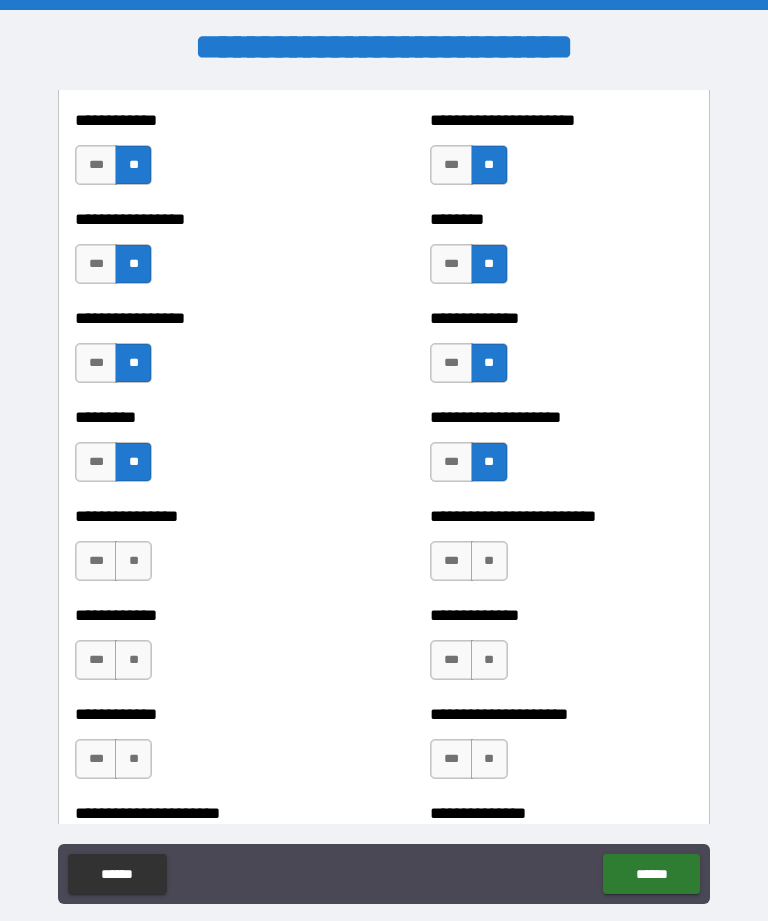scroll, scrollTop: 2561, scrollLeft: 0, axis: vertical 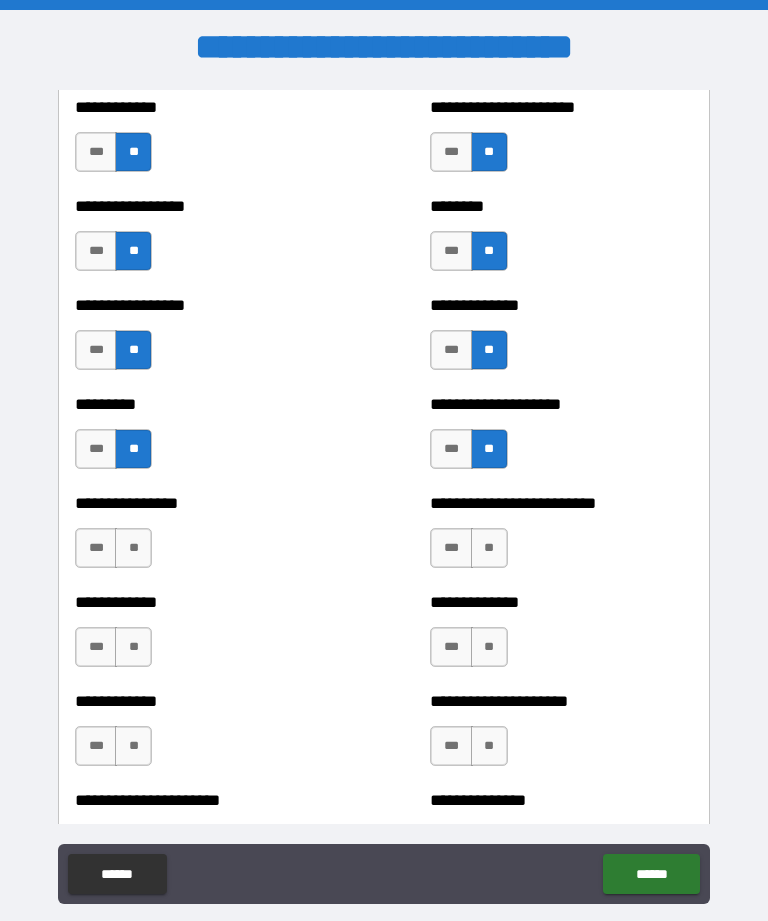 click on "**" at bounding box center (133, 548) 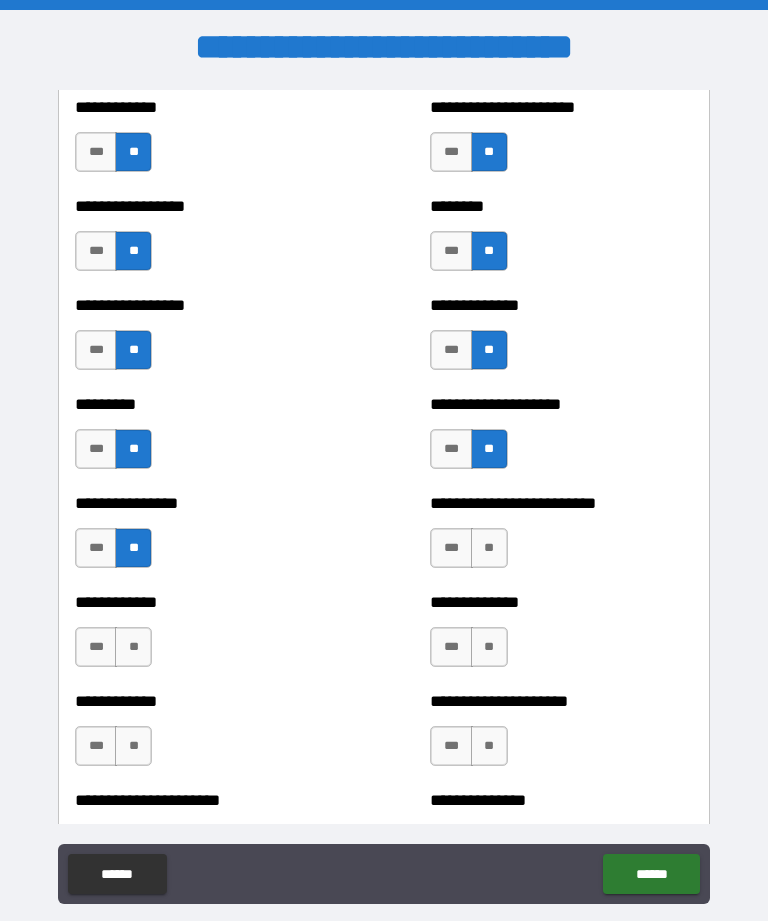 click on "**" at bounding box center [133, 647] 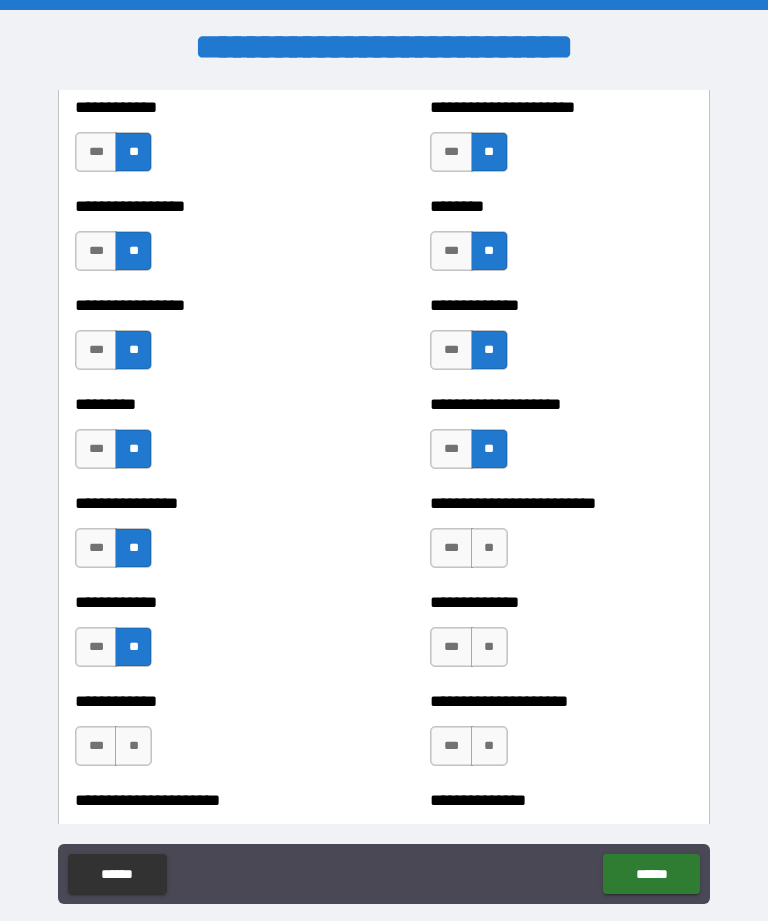 click on "**" at bounding box center (133, 746) 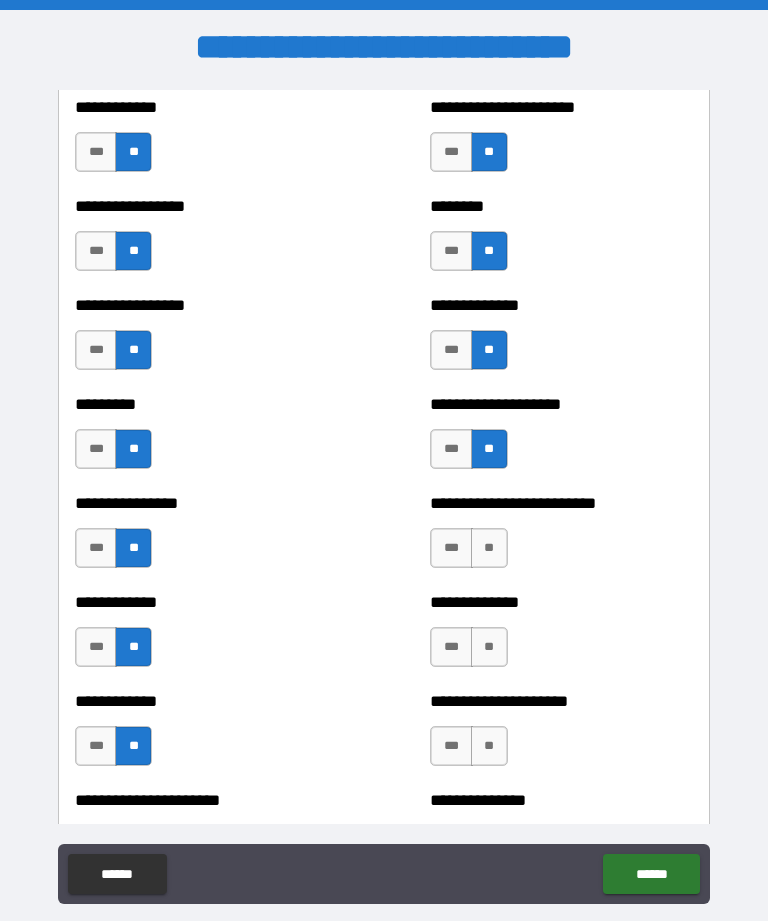 click on "**" at bounding box center [489, 548] 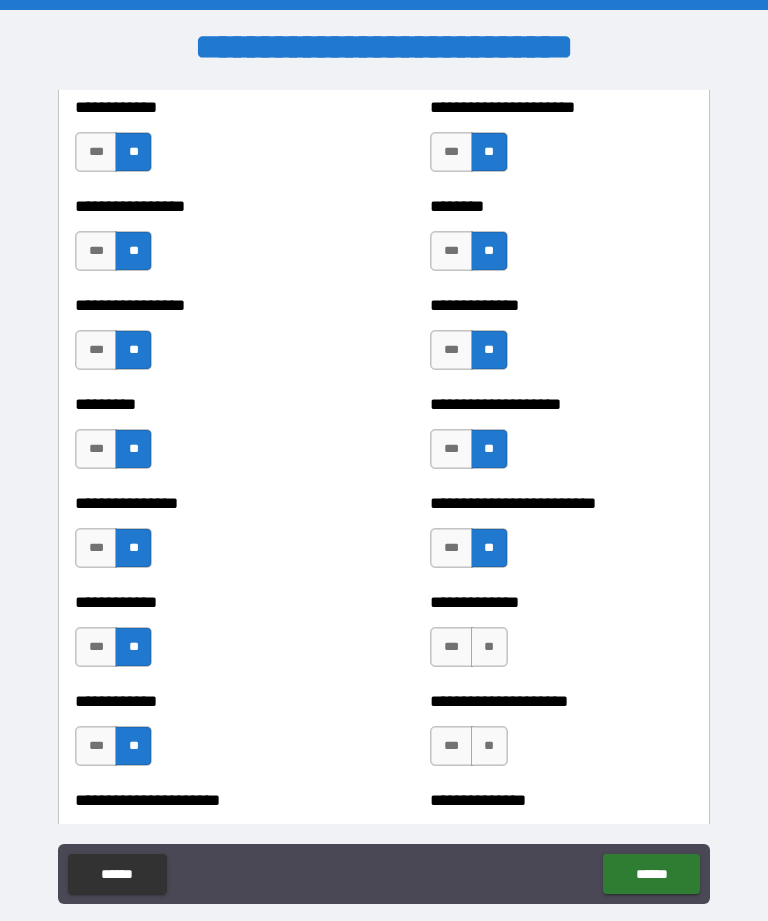click on "**" at bounding box center (489, 647) 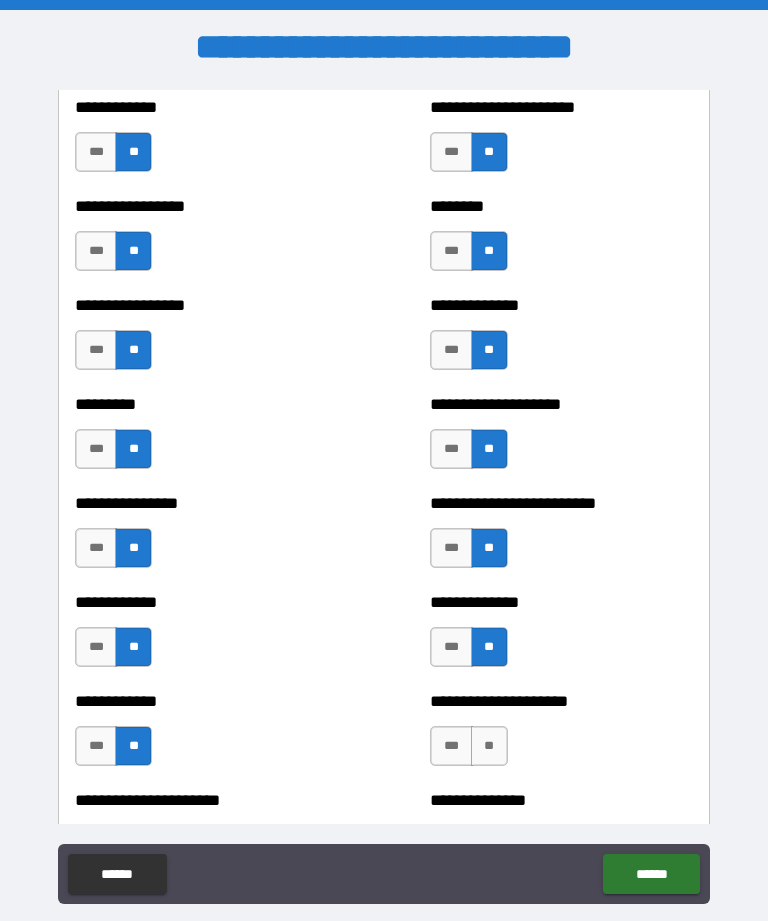 click on "**" at bounding box center (489, 746) 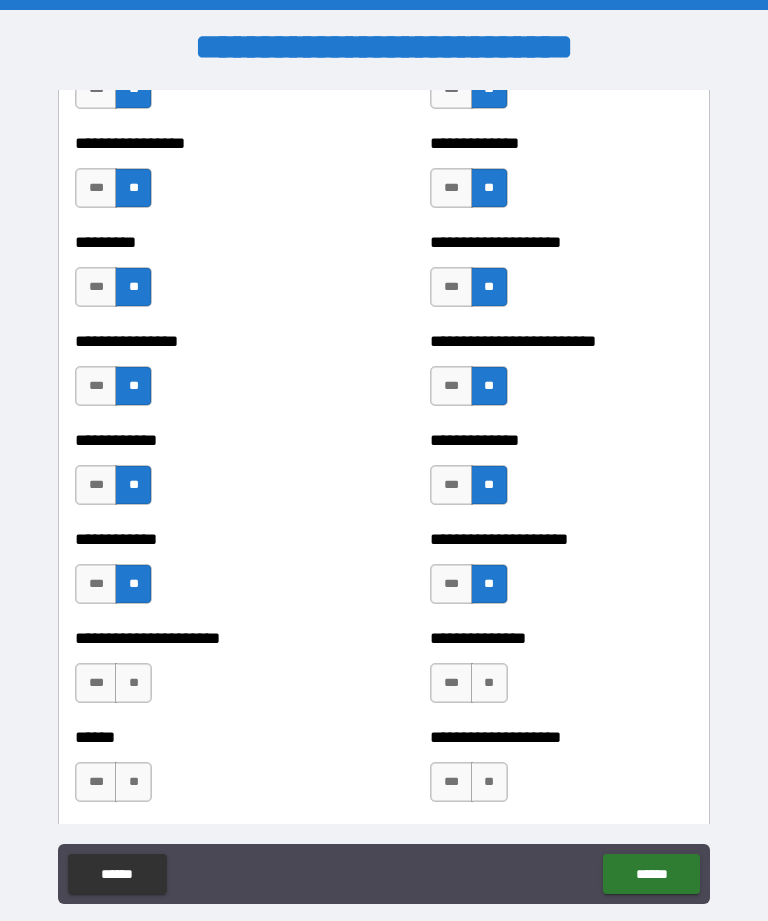 scroll, scrollTop: 2747, scrollLeft: 0, axis: vertical 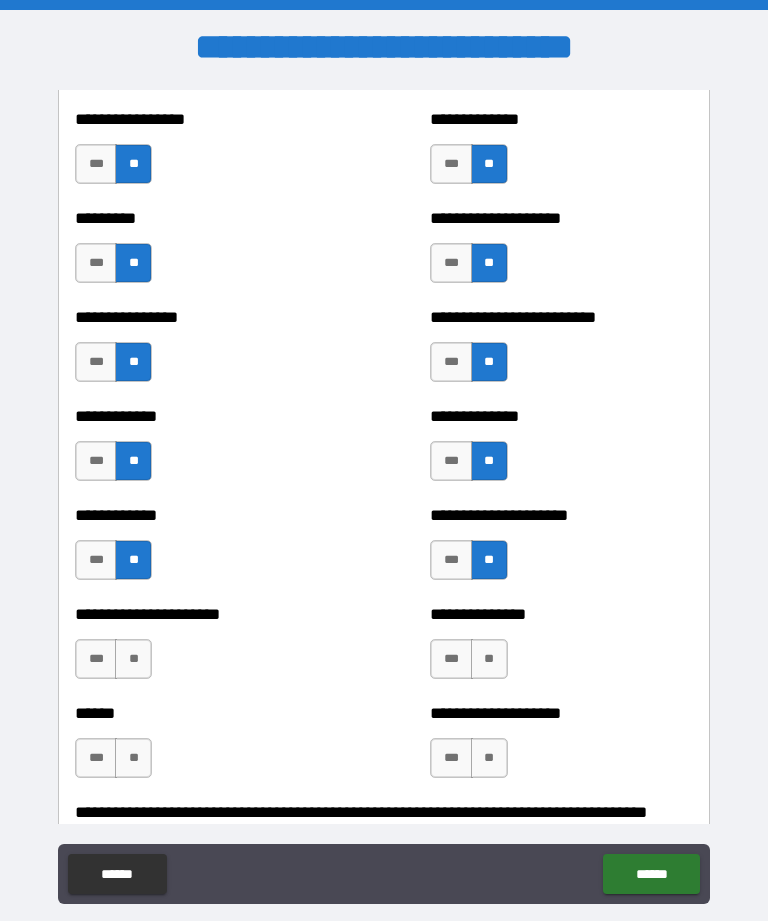 click on "**" at bounding box center [133, 659] 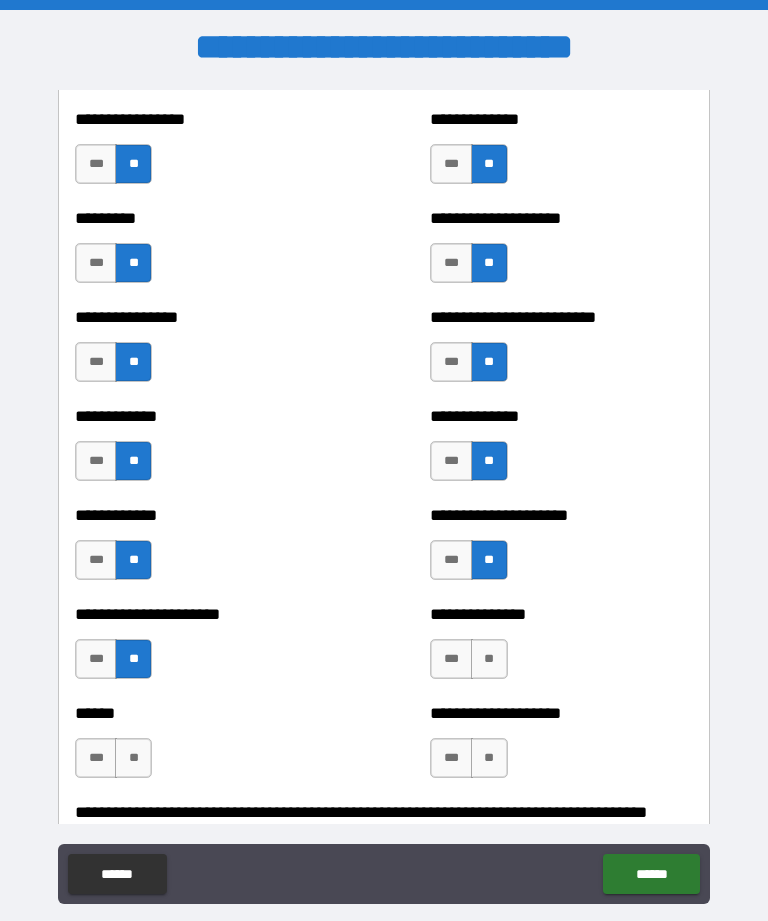 click on "**" at bounding box center (133, 758) 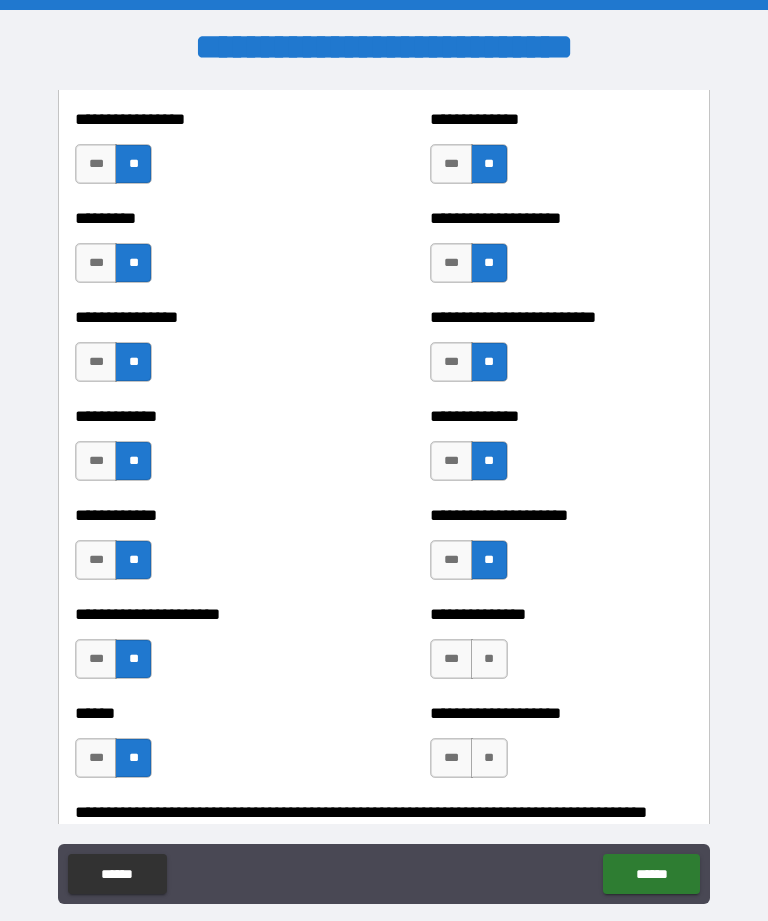 click on "**" at bounding box center (489, 659) 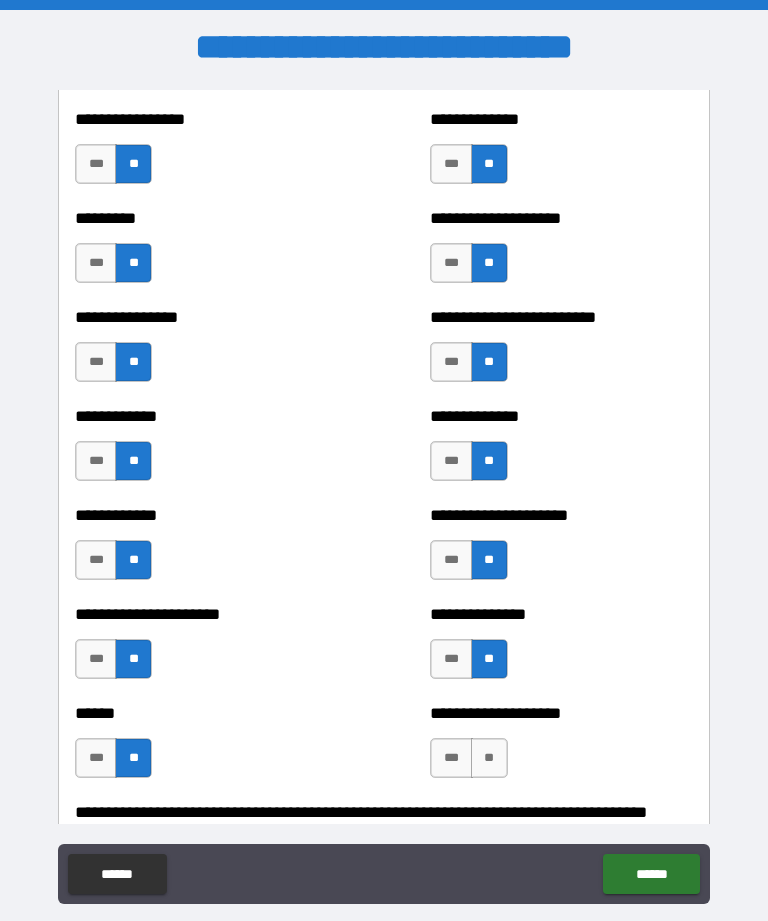 click on "**" at bounding box center [489, 758] 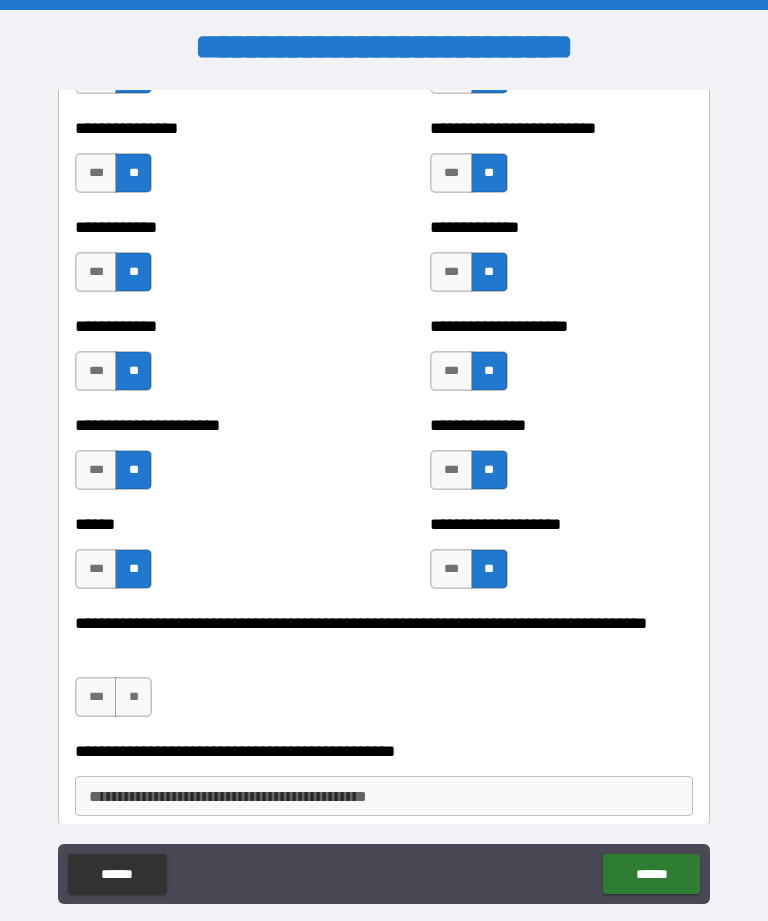 scroll, scrollTop: 2944, scrollLeft: 0, axis: vertical 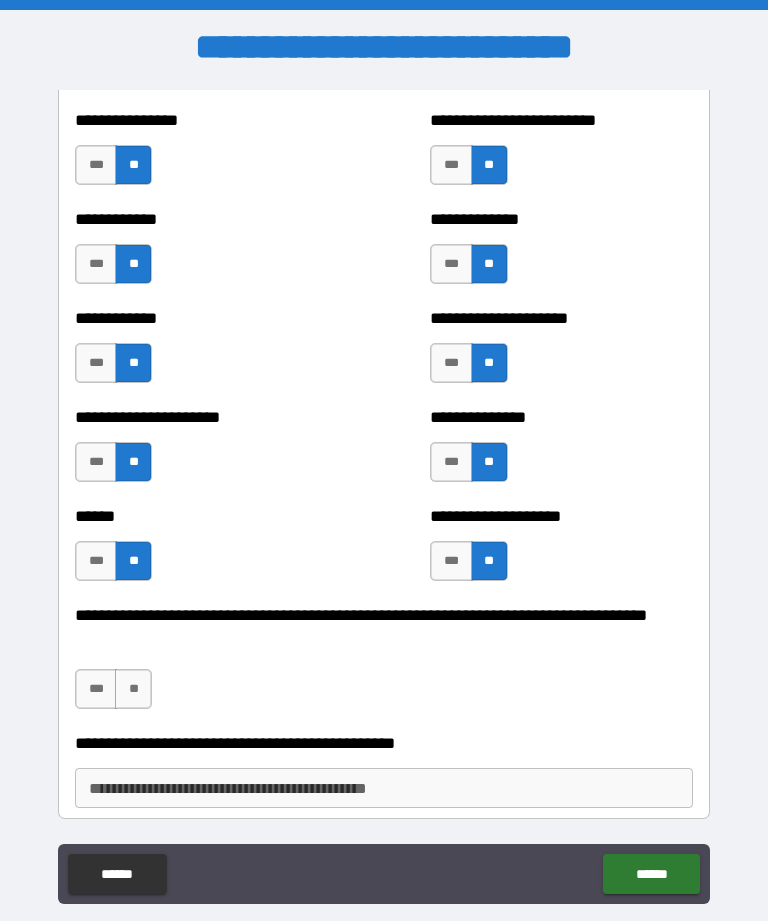 click on "**" at bounding box center [133, 689] 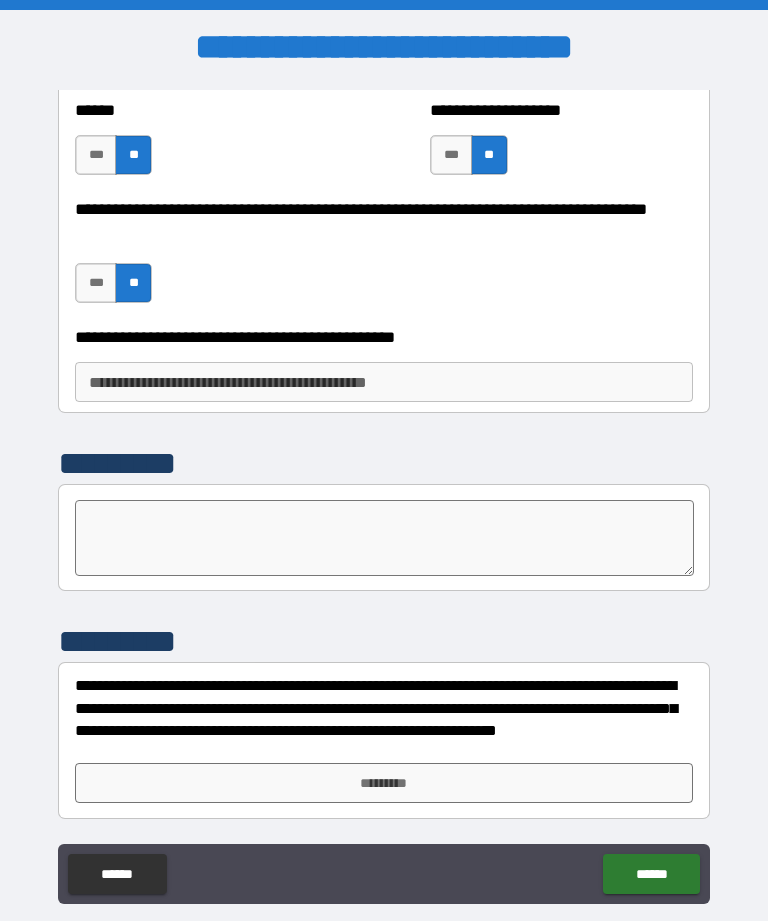 scroll, scrollTop: 3350, scrollLeft: 0, axis: vertical 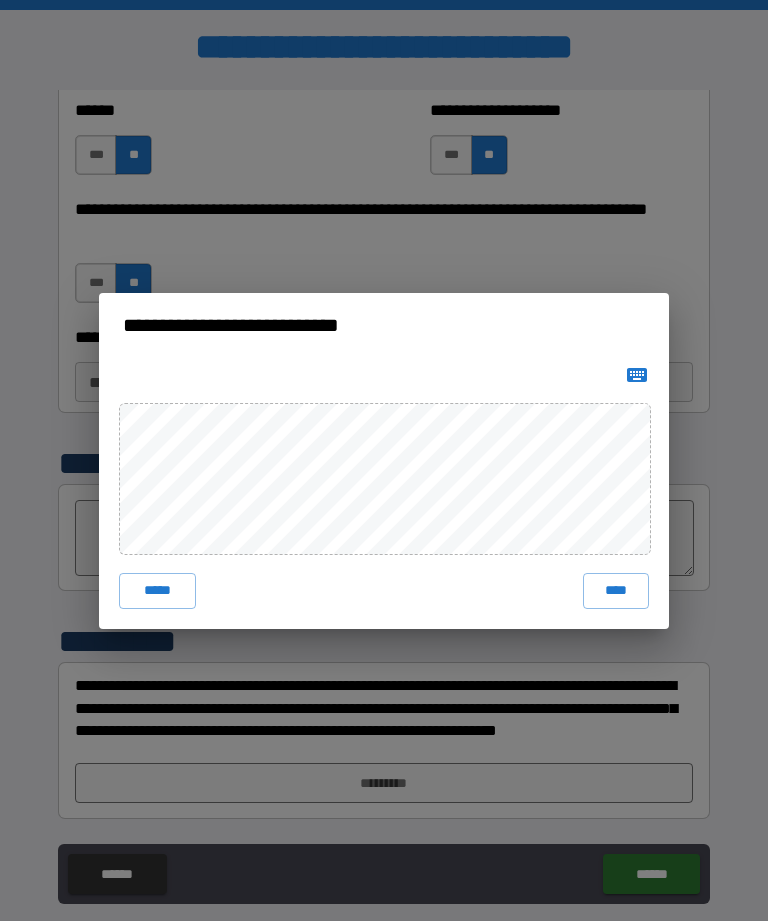 click on "****" at bounding box center [616, 591] 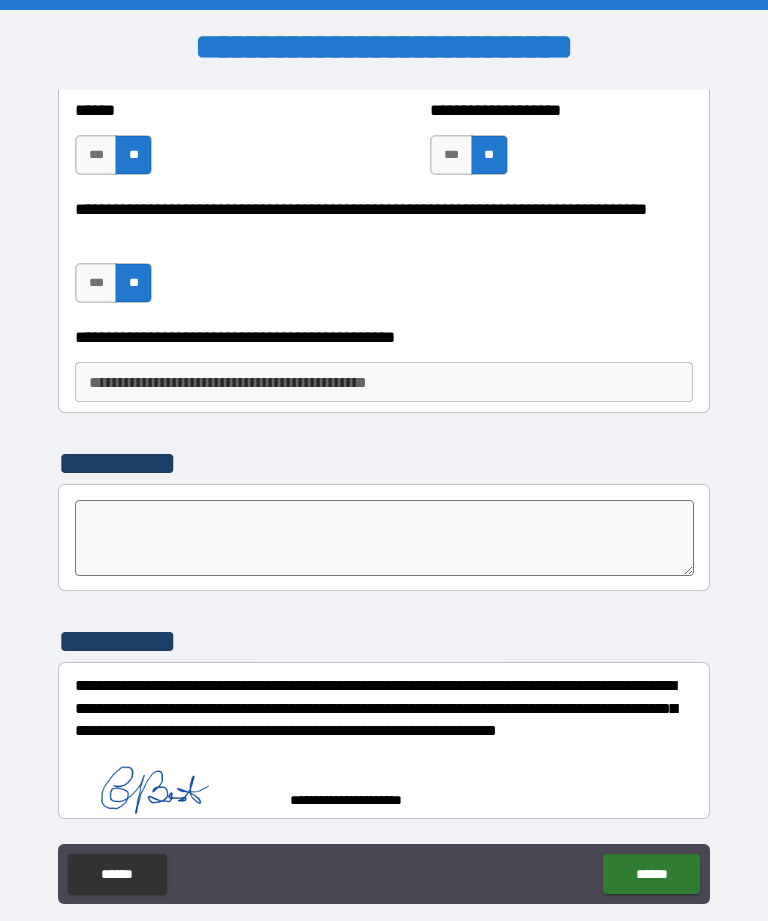 scroll, scrollTop: 3340, scrollLeft: 0, axis: vertical 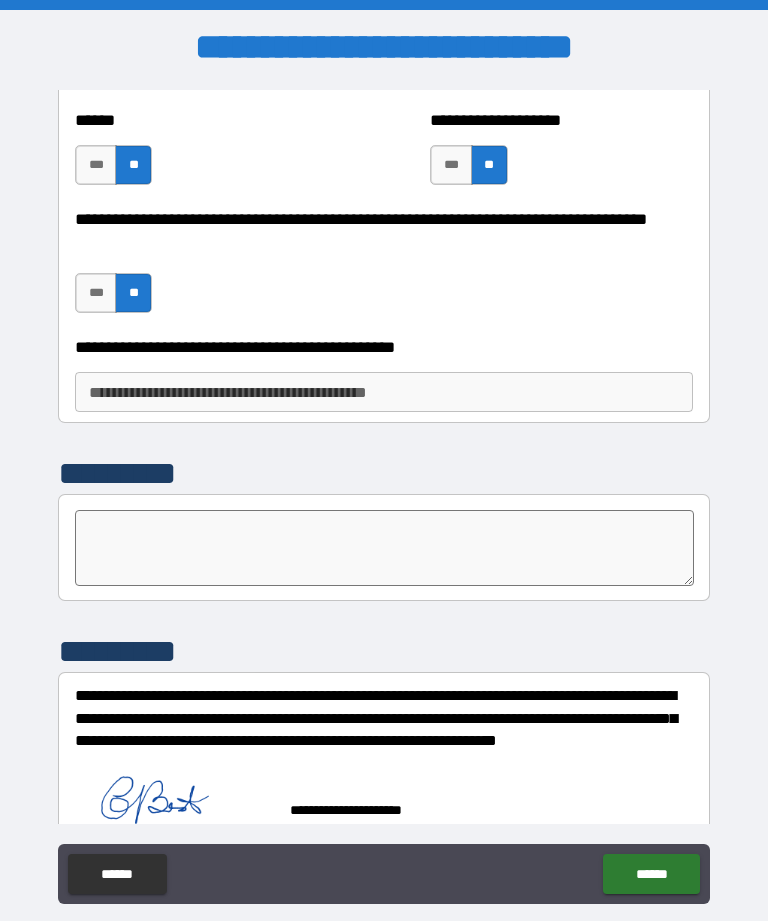 click on "******" at bounding box center (651, 874) 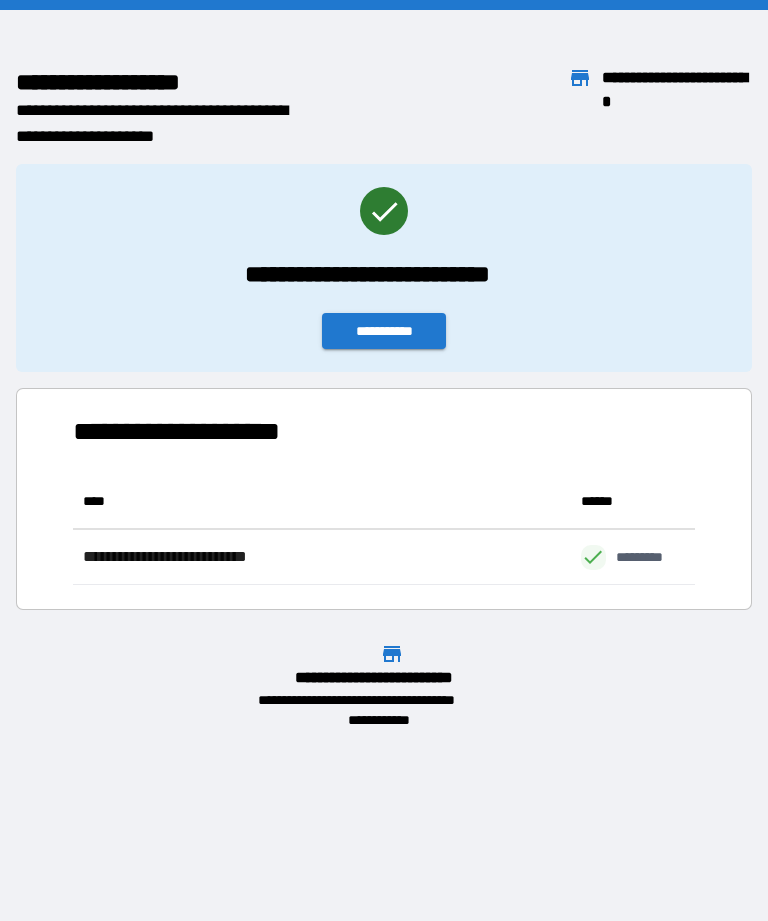 scroll, scrollTop: 1, scrollLeft: 1, axis: both 